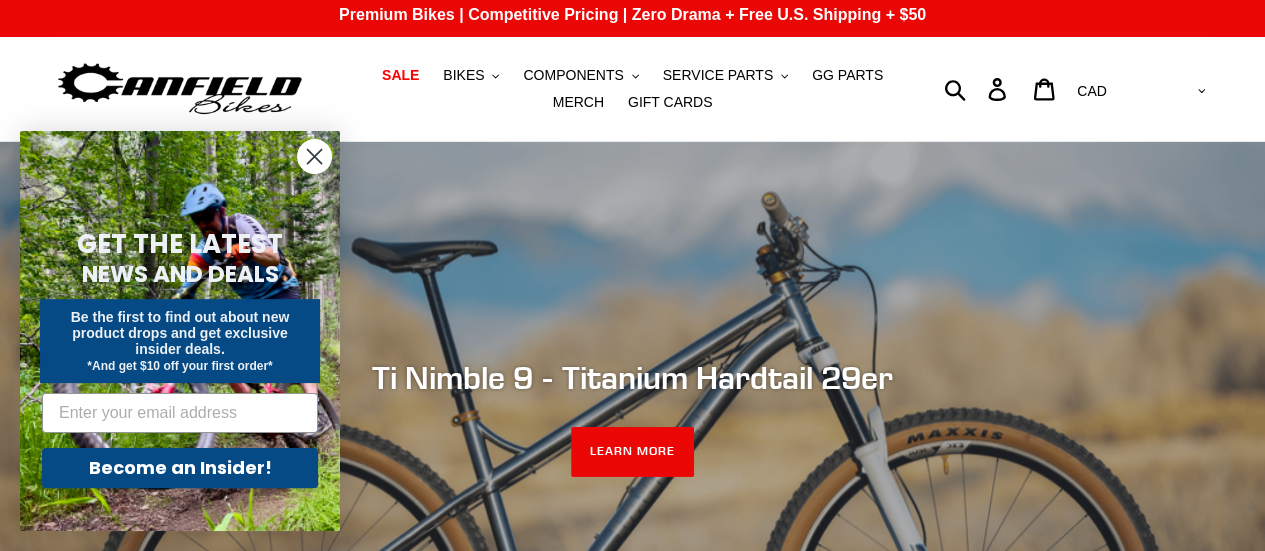 scroll, scrollTop: 0, scrollLeft: 0, axis: both 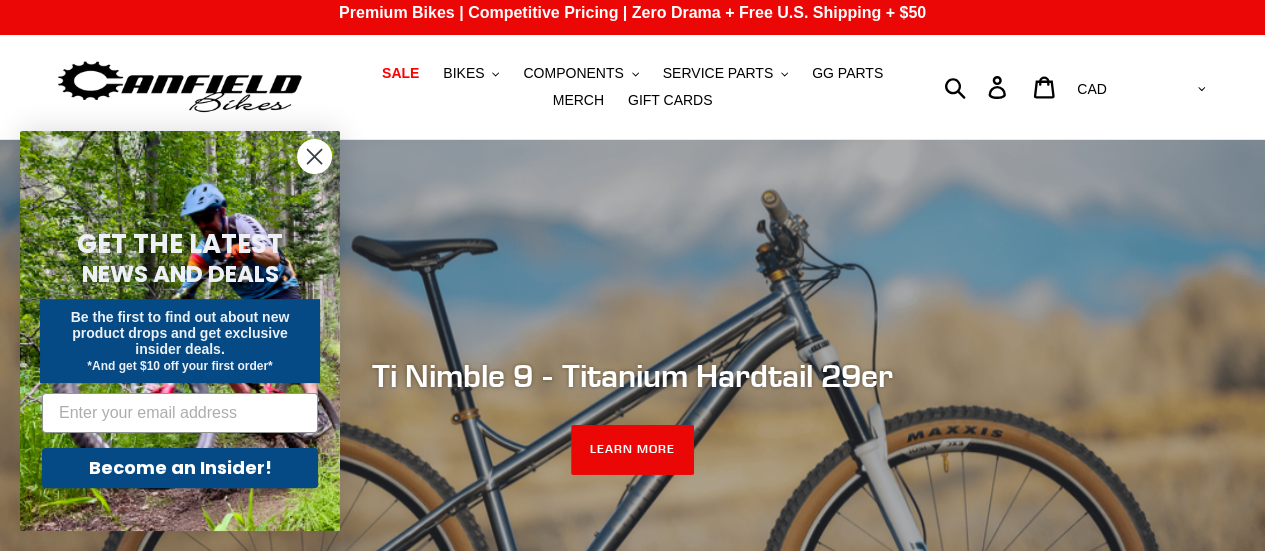 click 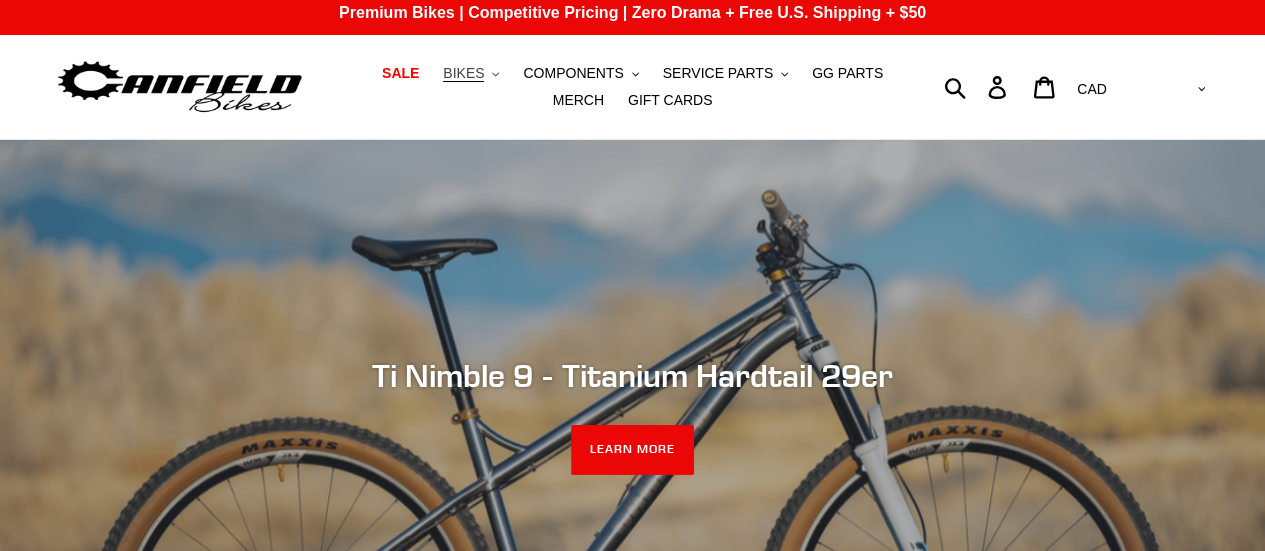 click on "BIKES" at bounding box center (463, 73) 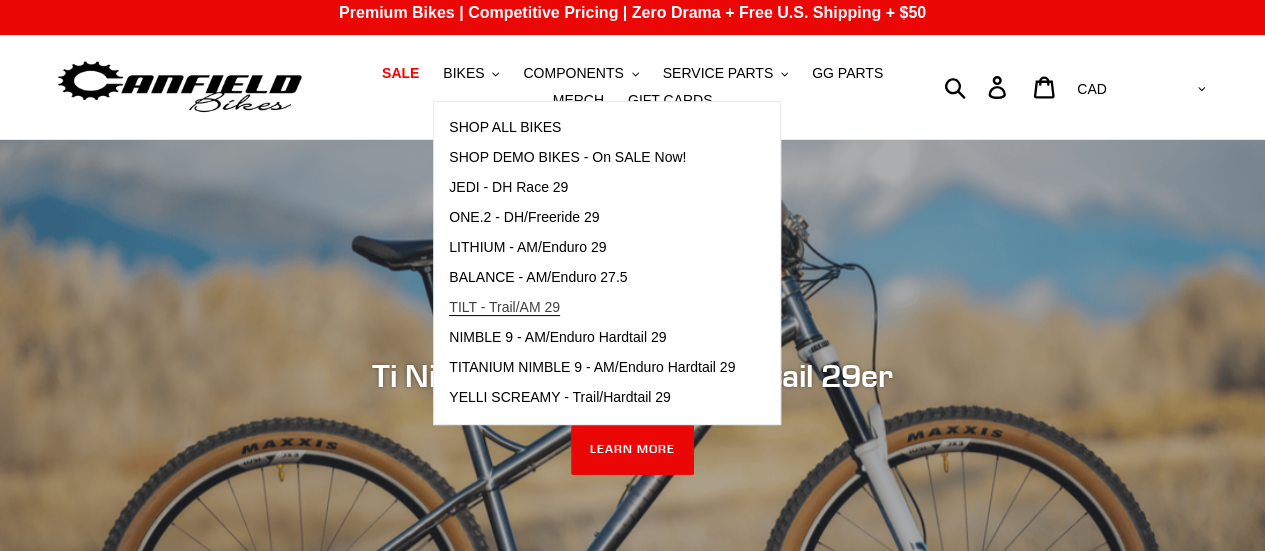 click on "TILT - Trail/AM 29" at bounding box center (504, 307) 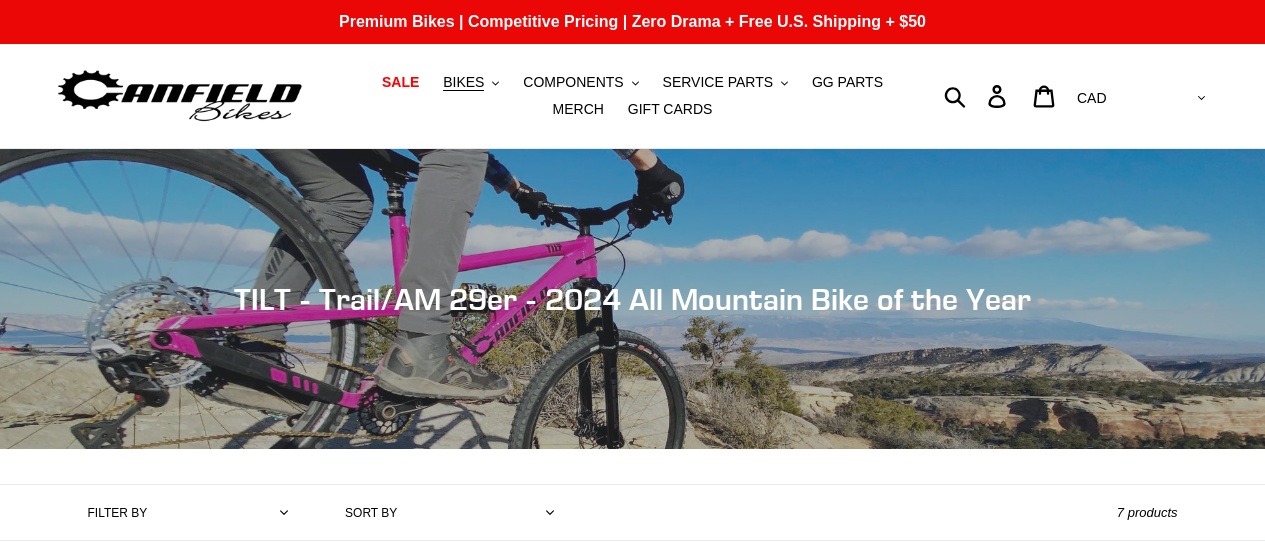 scroll, scrollTop: 0, scrollLeft: 0, axis: both 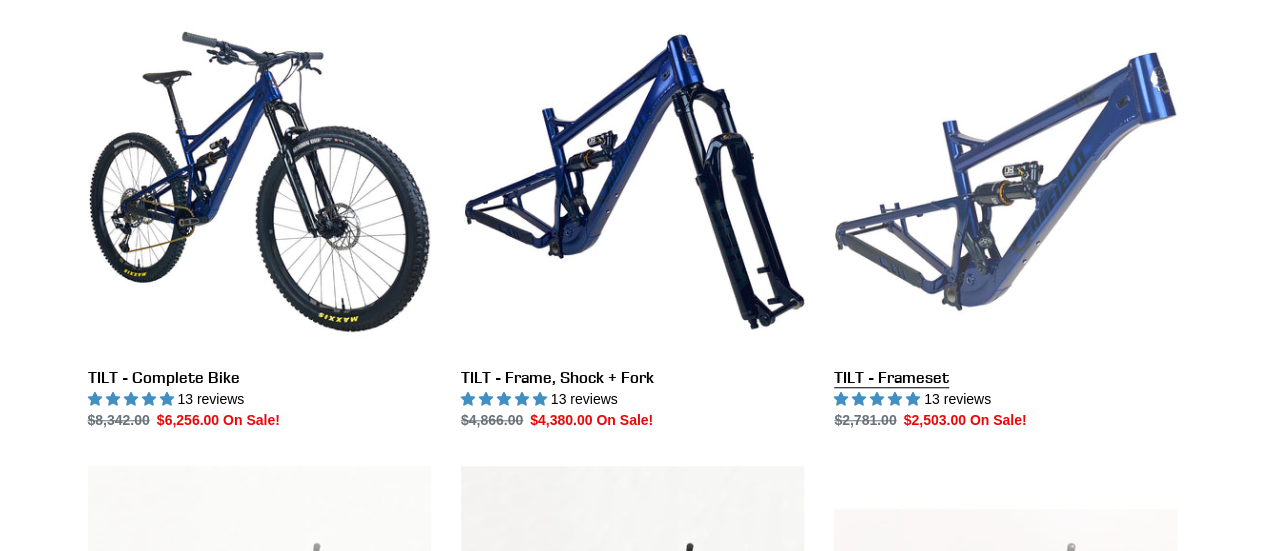 click on "TILT - Frameset" at bounding box center [1005, 220] 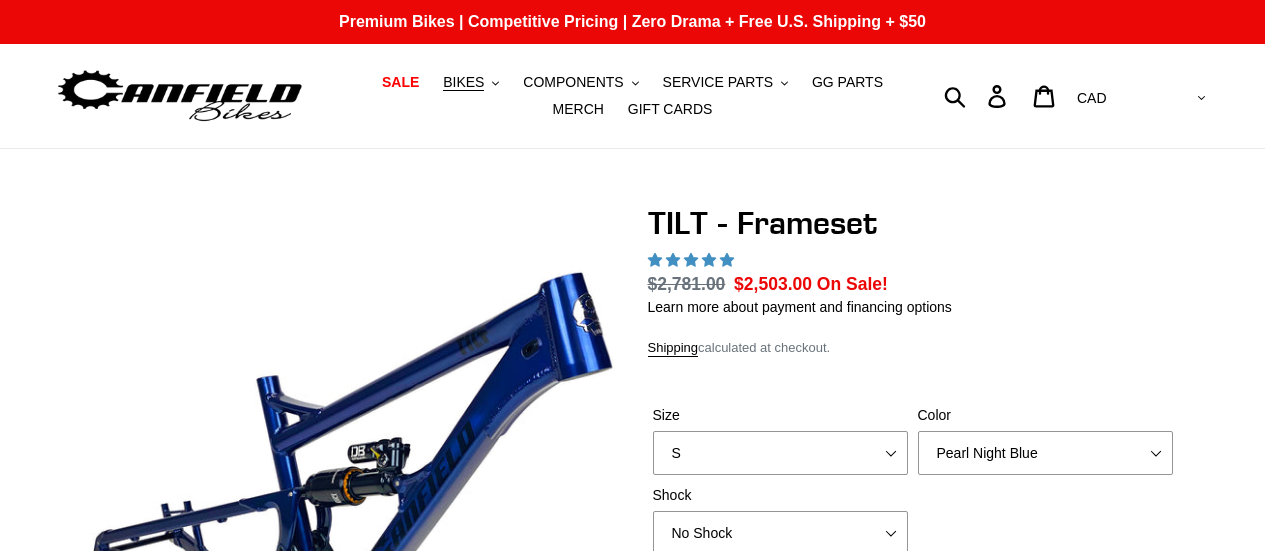 scroll, scrollTop: 0, scrollLeft: 0, axis: both 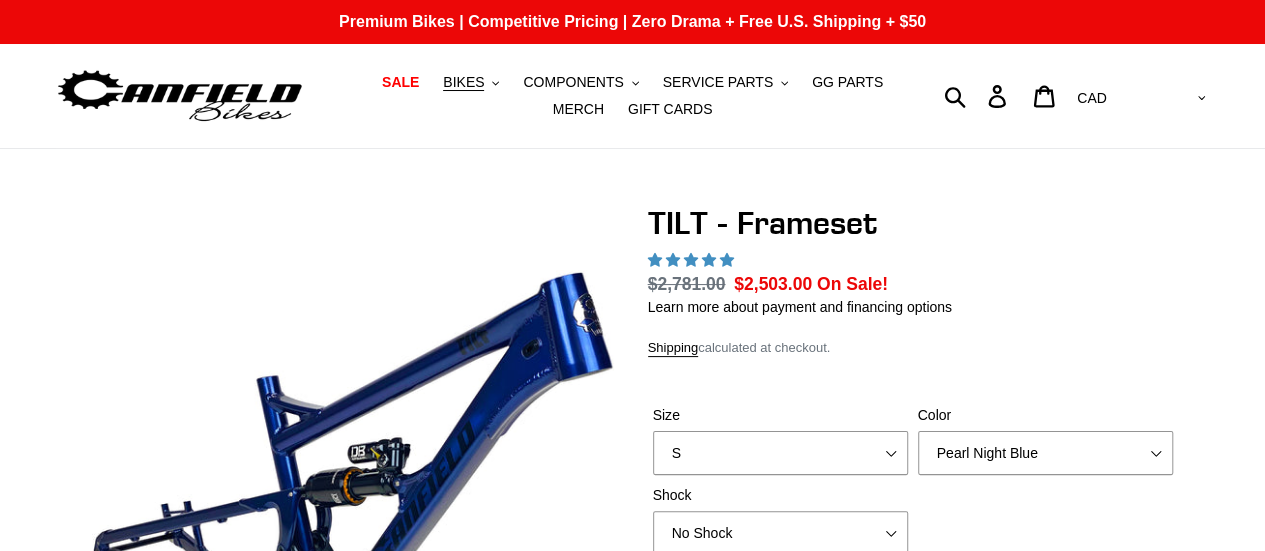 select on "highest-rating" 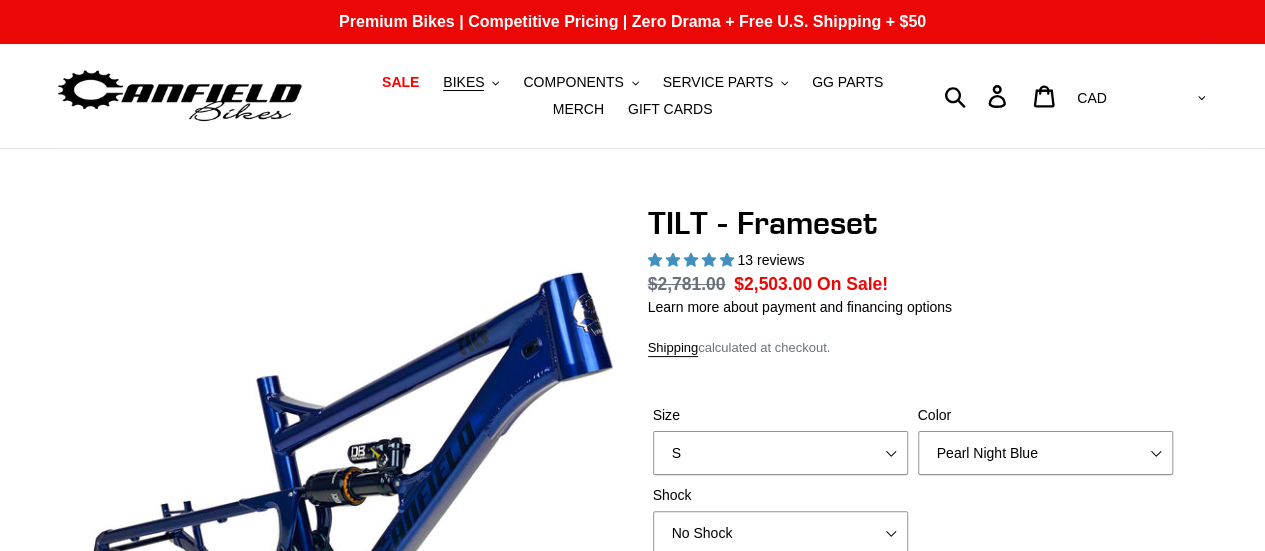 scroll, scrollTop: 0, scrollLeft: 0, axis: both 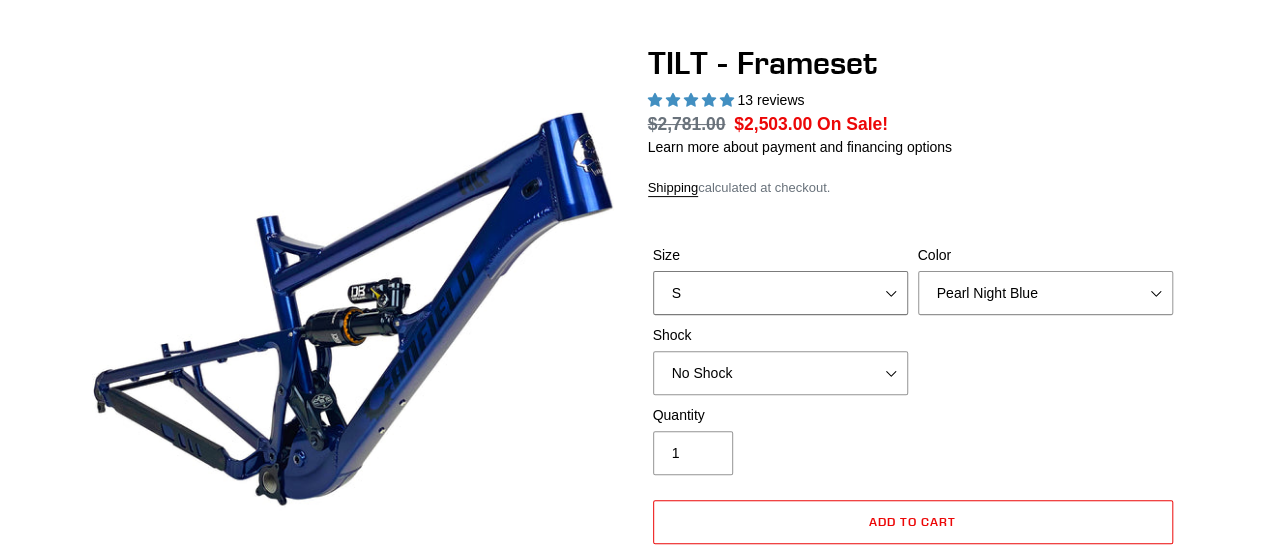 click on "S
M
L
XL" at bounding box center (780, 293) 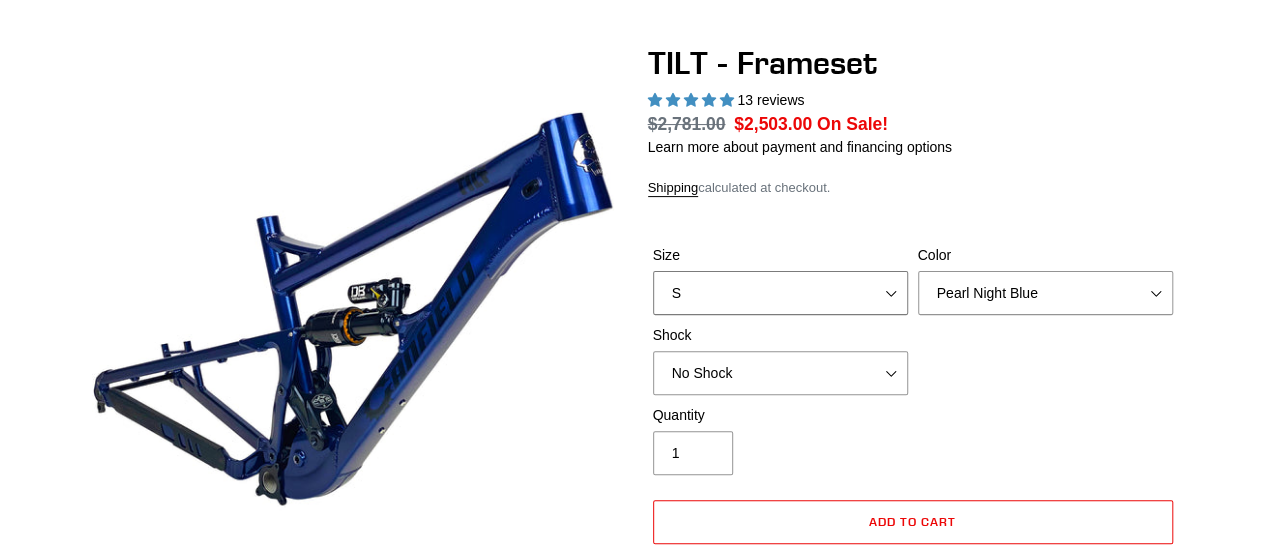 select on "M" 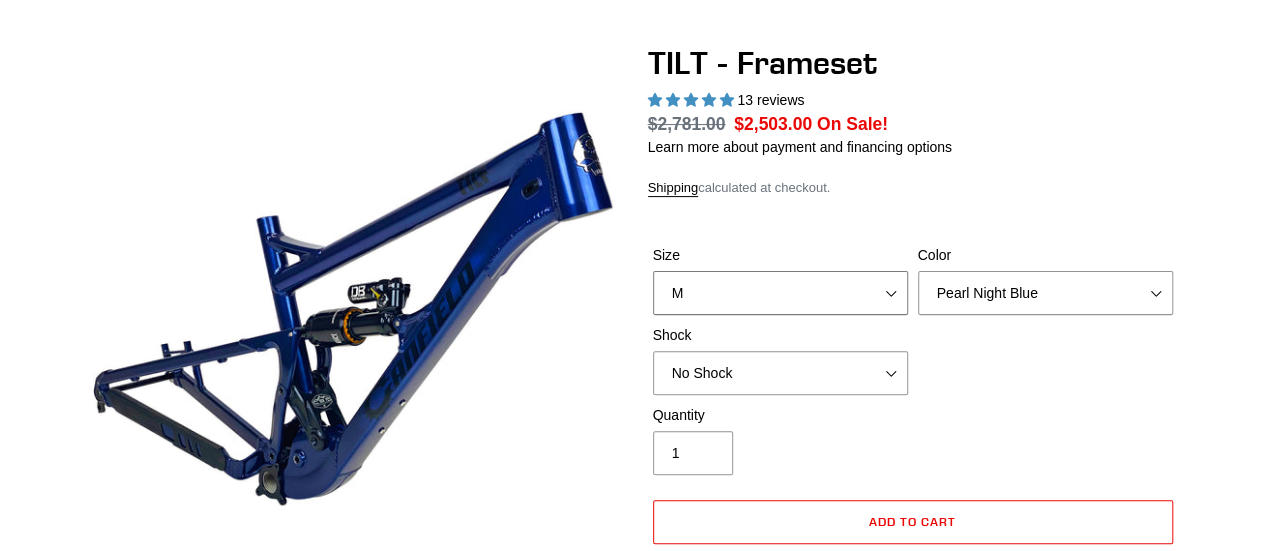 click on "S
M
L
XL" at bounding box center (780, 293) 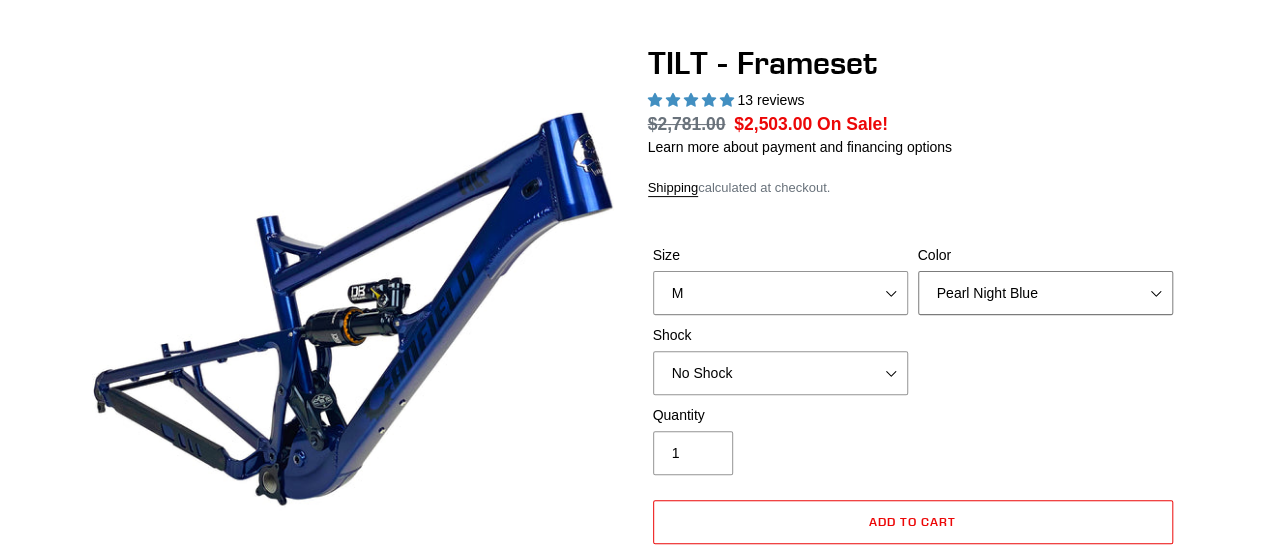 click on "Pearl Night Blue
Stealth Silver" at bounding box center (1045, 293) 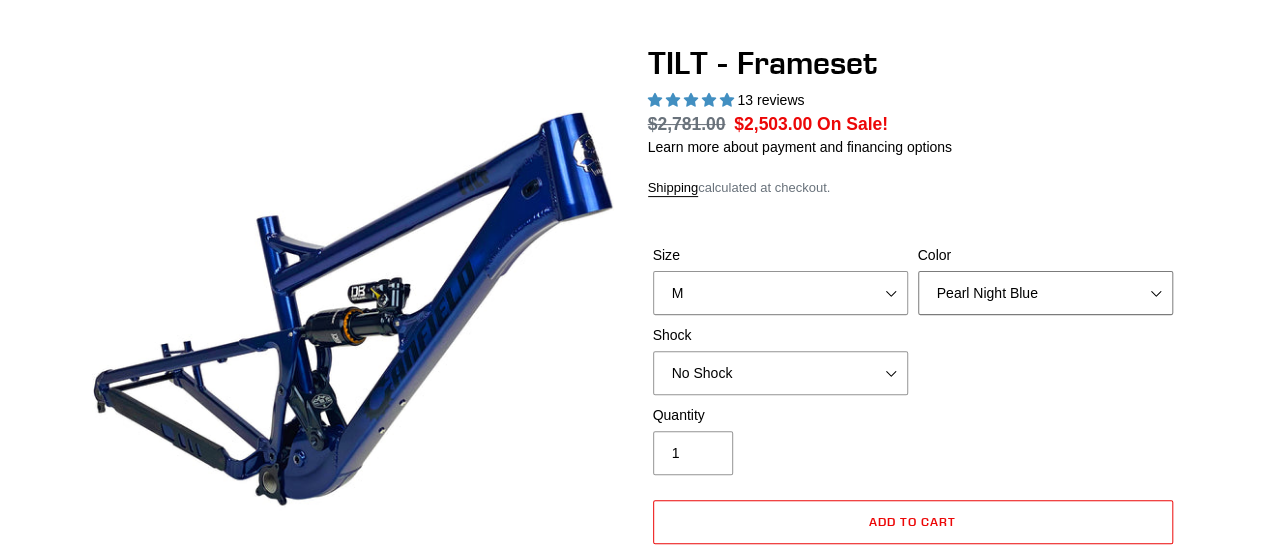 select on "Stealth Silver" 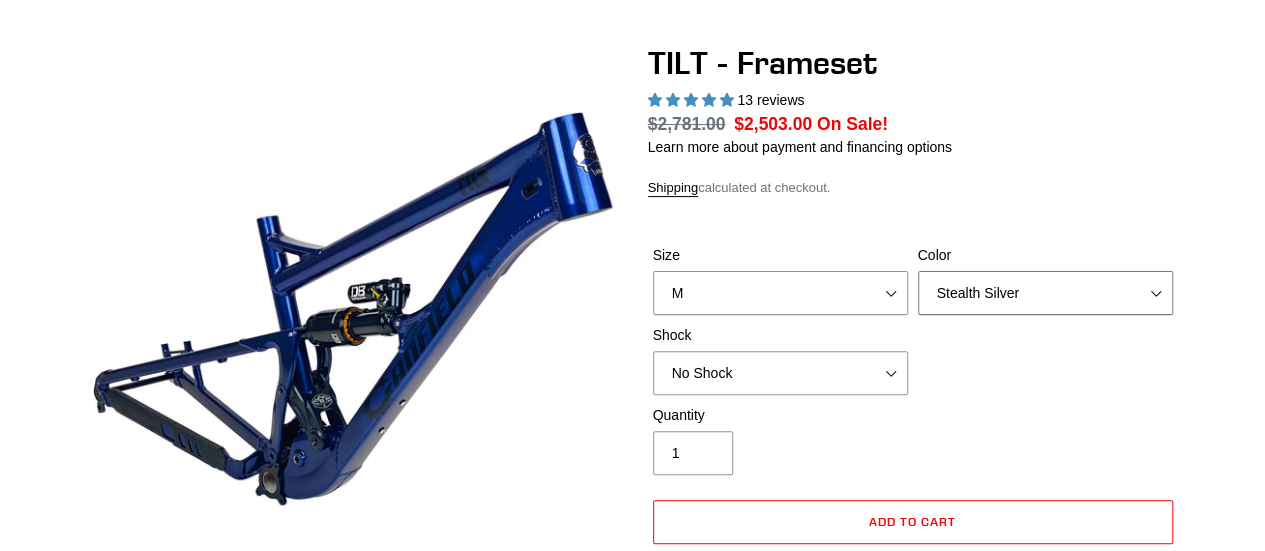 click on "Pearl Night Blue
Stealth Silver" at bounding box center (1045, 293) 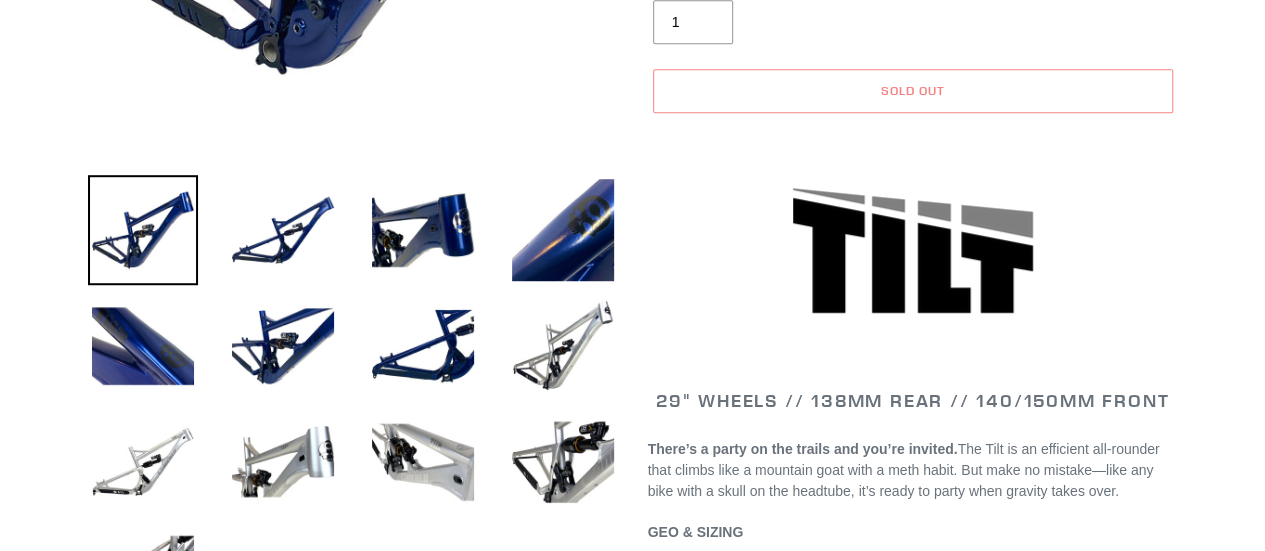scroll, scrollTop: 595, scrollLeft: 0, axis: vertical 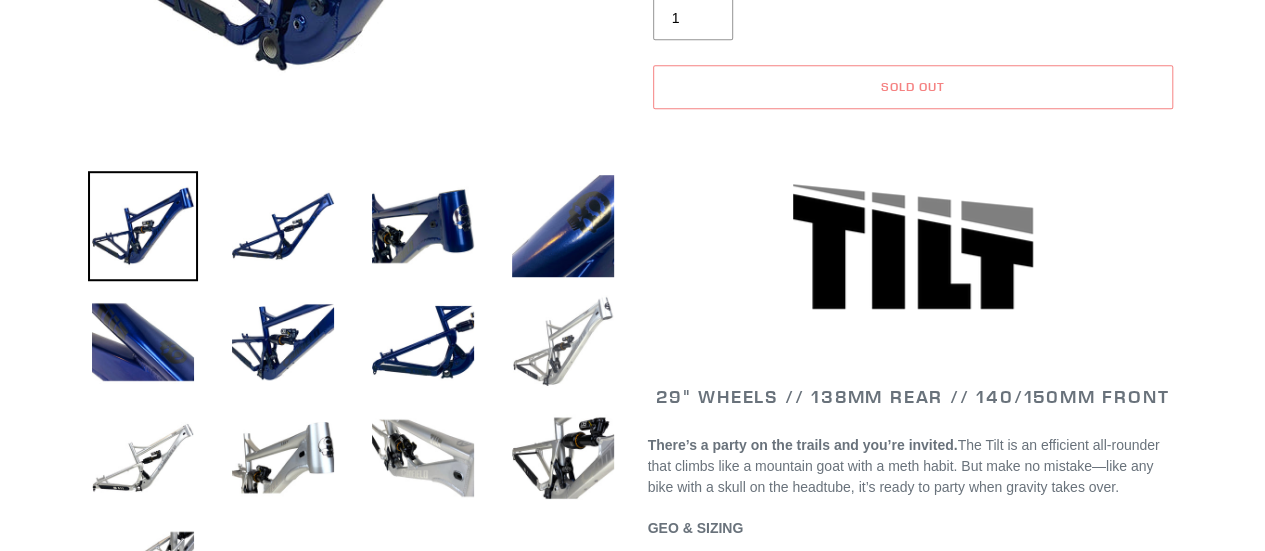 click at bounding box center (563, 342) 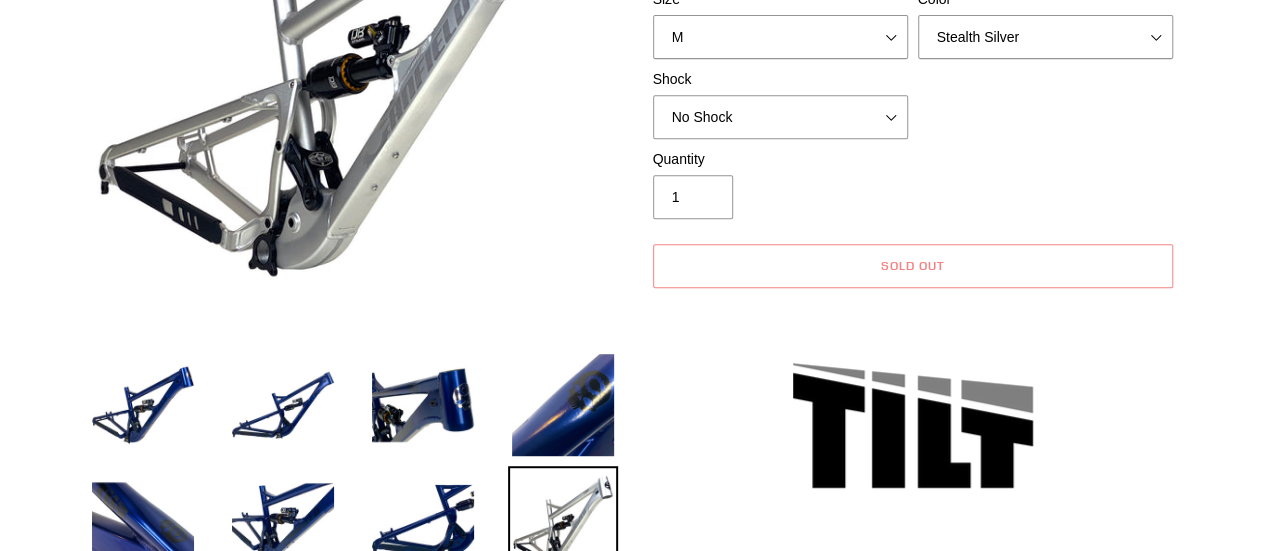 scroll, scrollTop: 417, scrollLeft: 0, axis: vertical 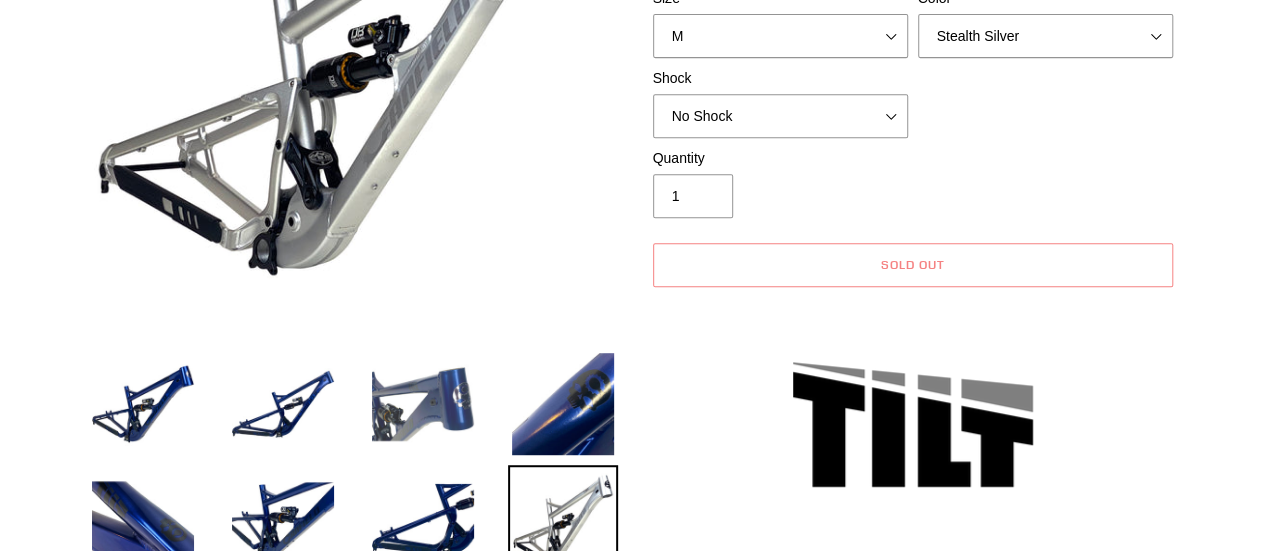 click at bounding box center [423, 404] 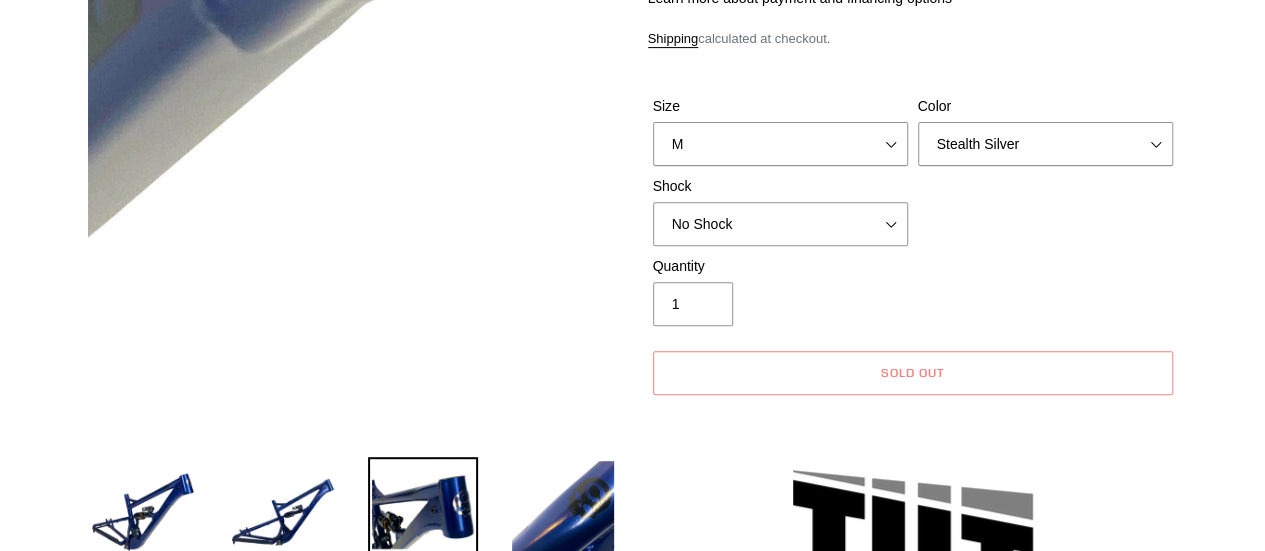 scroll, scrollTop: 307, scrollLeft: 0, axis: vertical 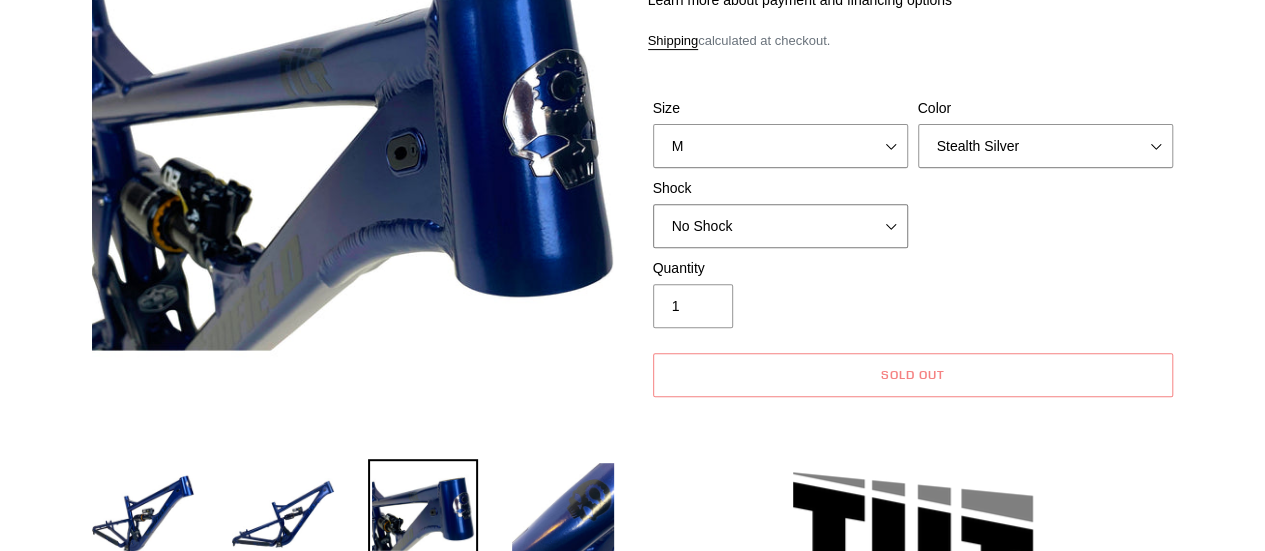click on "No Shock
Cane Creek DB Kitsuma Air
RockShox Deluxe Ultimate
Fox FLOAT X
EXT Storia Lok V3" at bounding box center (780, 226) 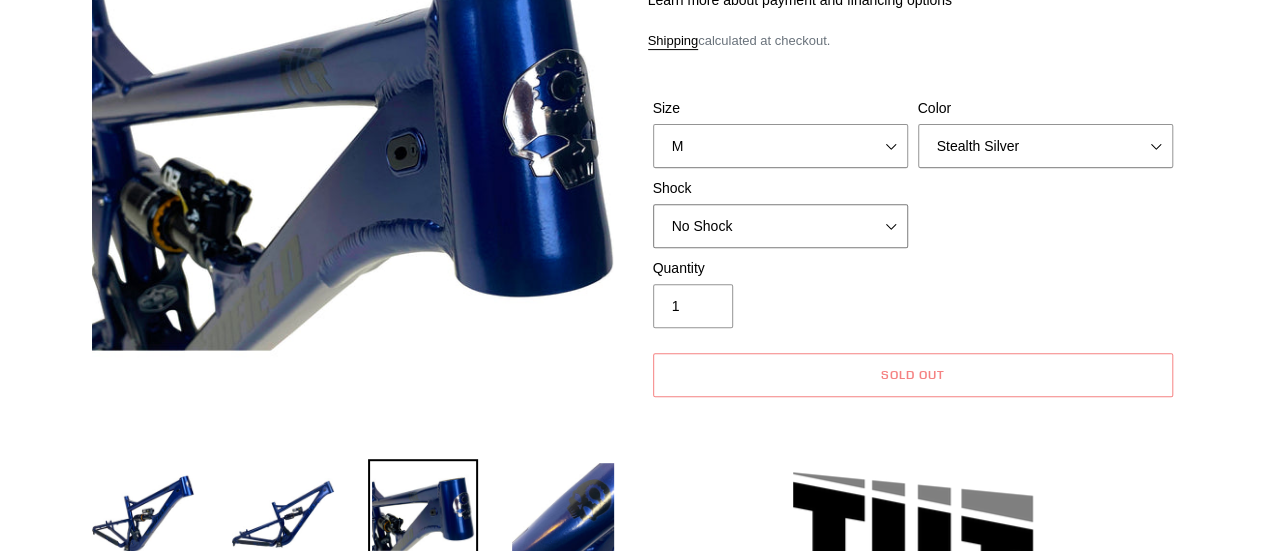 select on "Fox FLOAT X" 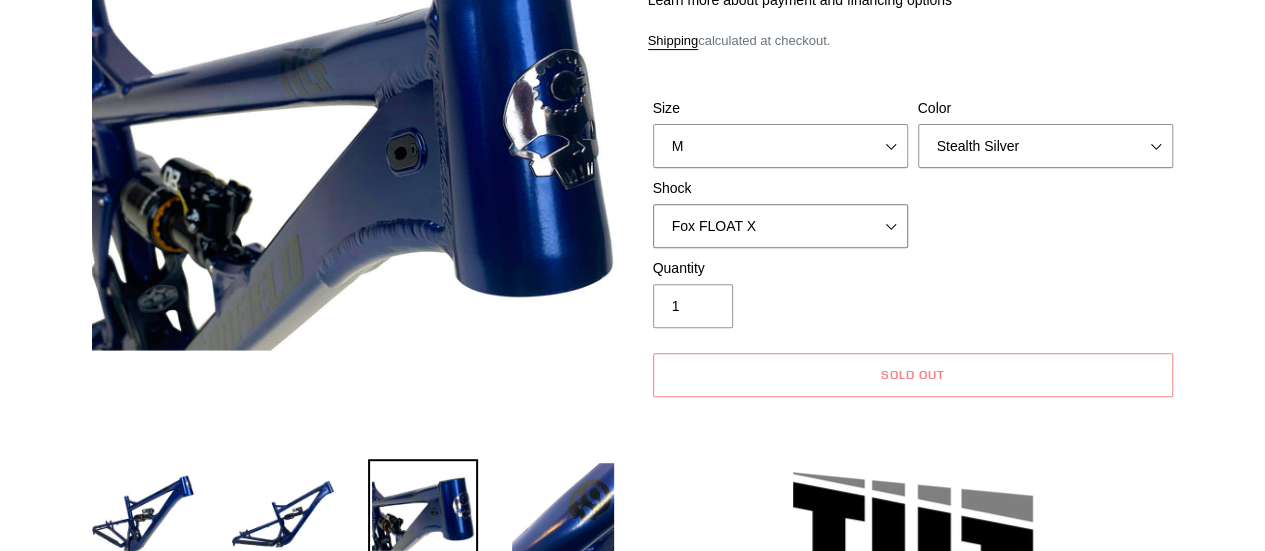 click on "No Shock
Cane Creek DB Kitsuma Air
RockShox Deluxe Ultimate
Fox FLOAT X
EXT Storia Lok V3" at bounding box center (780, 226) 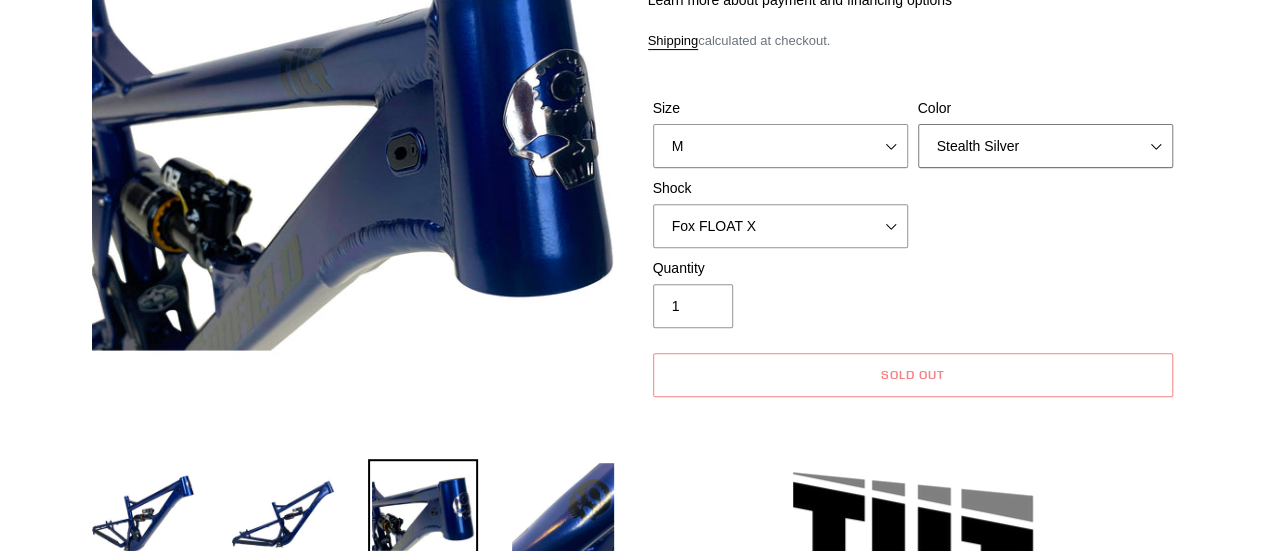 click on "Pearl Night Blue
Stealth Silver" at bounding box center (1045, 146) 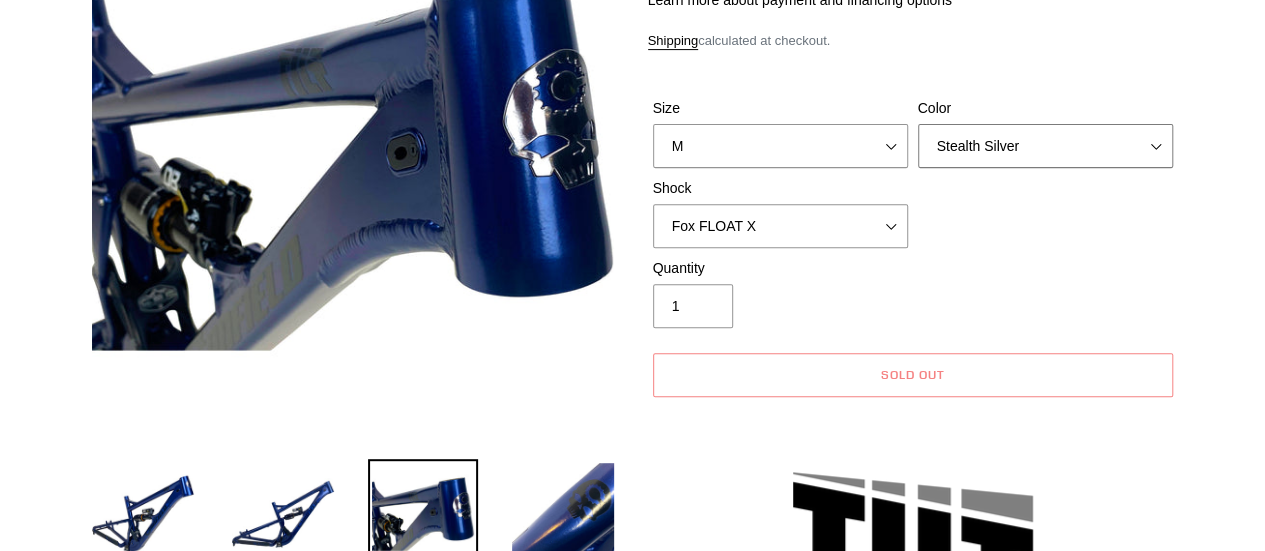 select on "Pearl Night Blue" 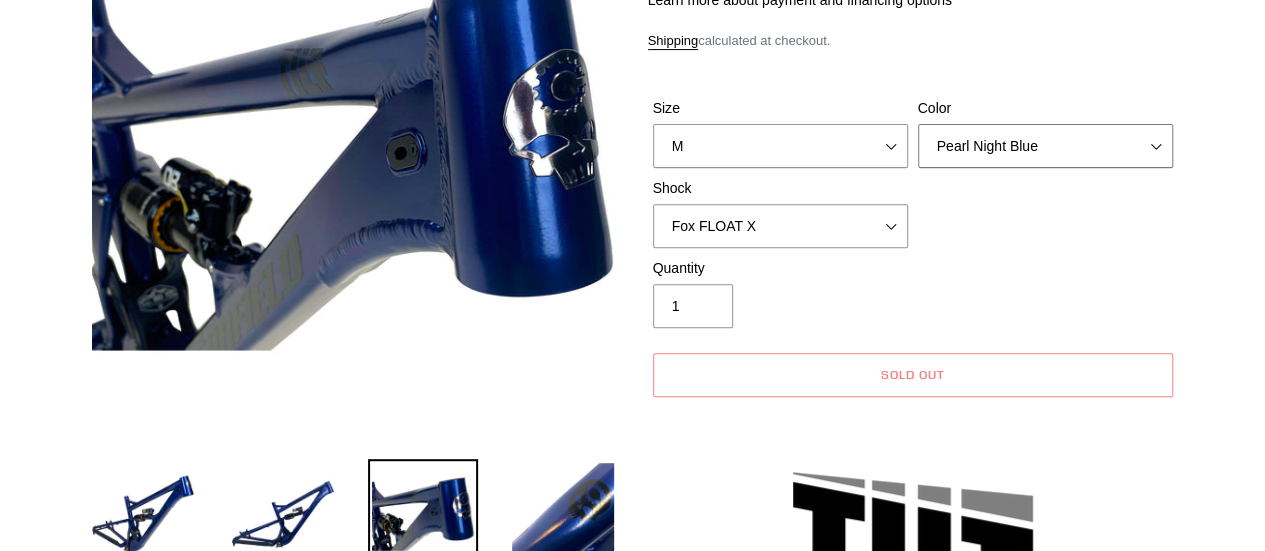 click on "Pearl Night Blue
Stealth Silver" at bounding box center (1045, 146) 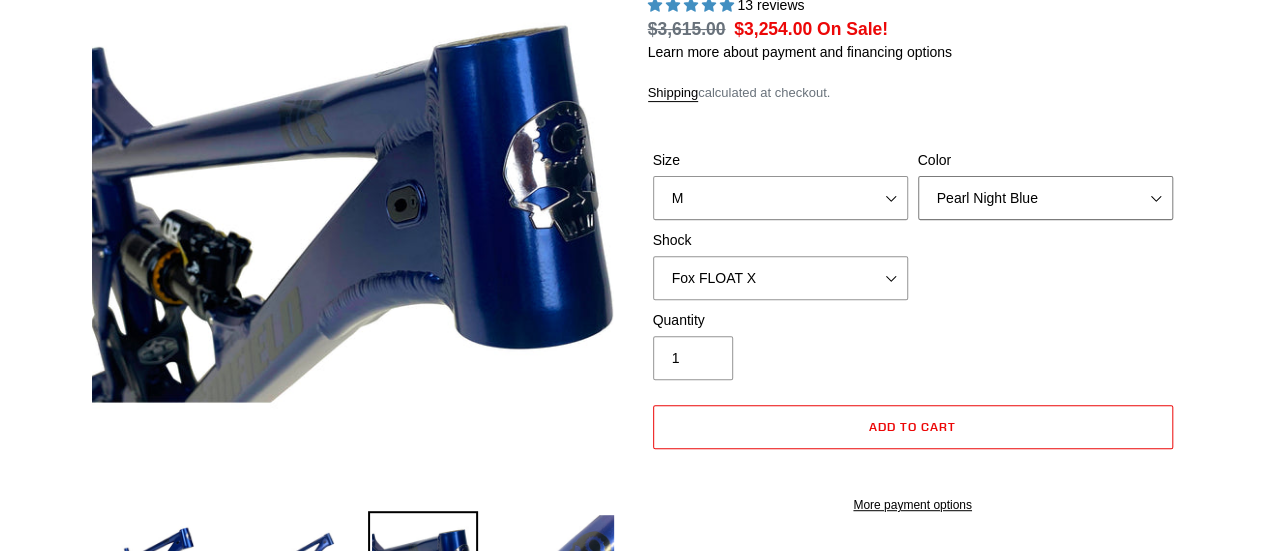 scroll, scrollTop: 261, scrollLeft: 0, axis: vertical 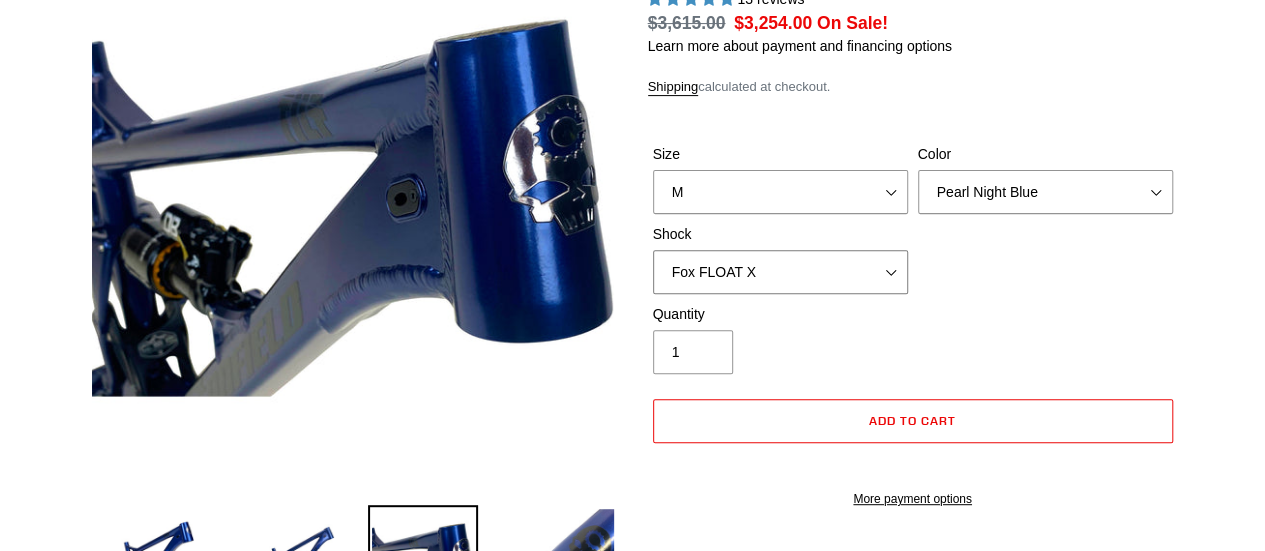 click on "No Shock
Cane Creek DB Kitsuma Air
RockShox Deluxe Ultimate
Fox FLOAT X
EXT Storia Lok V3" at bounding box center (780, 272) 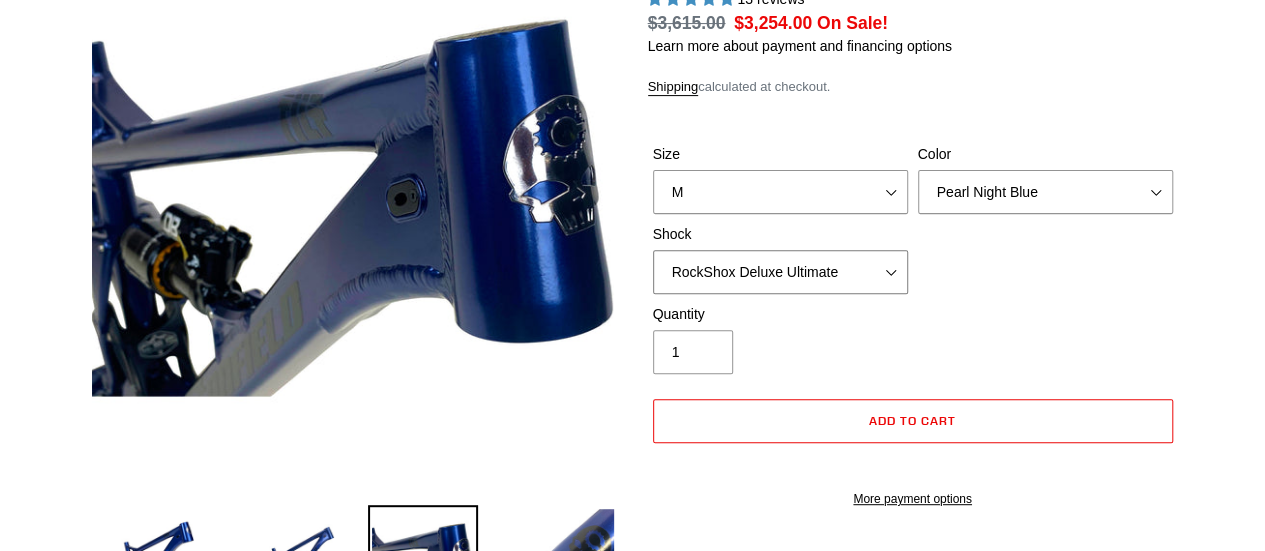 click on "No Shock
Cane Creek DB Kitsuma Air
RockShox Deluxe Ultimate
Fox FLOAT X
EXT Storia Lok V3" at bounding box center (780, 272) 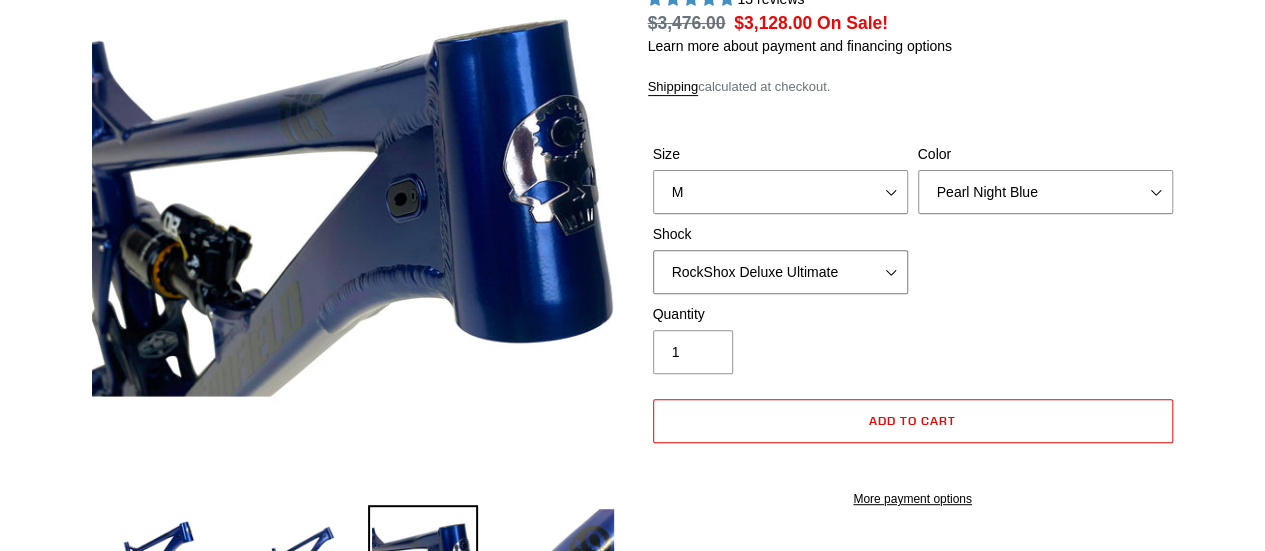 click on "No Shock
Cane Creek DB Kitsuma Air
RockShox Deluxe Ultimate
Fox FLOAT X
EXT Storia Lok V3" at bounding box center (780, 272) 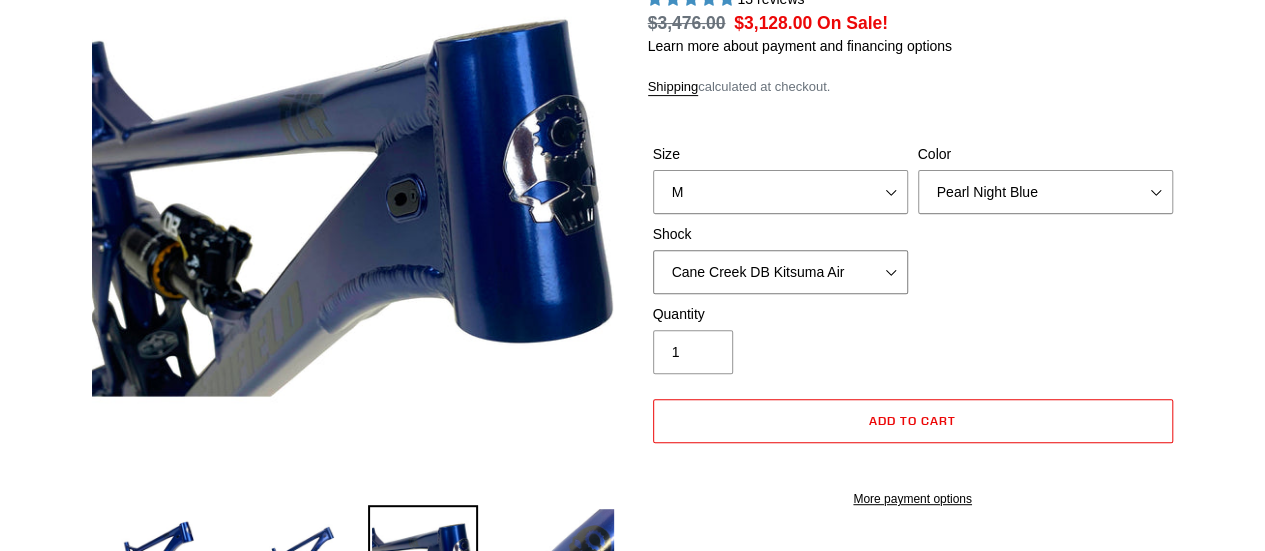 click on "No Shock
Cane Creek DB Kitsuma Air
RockShox Deluxe Ultimate
Fox FLOAT X
EXT Storia Lok V3" at bounding box center (780, 272) 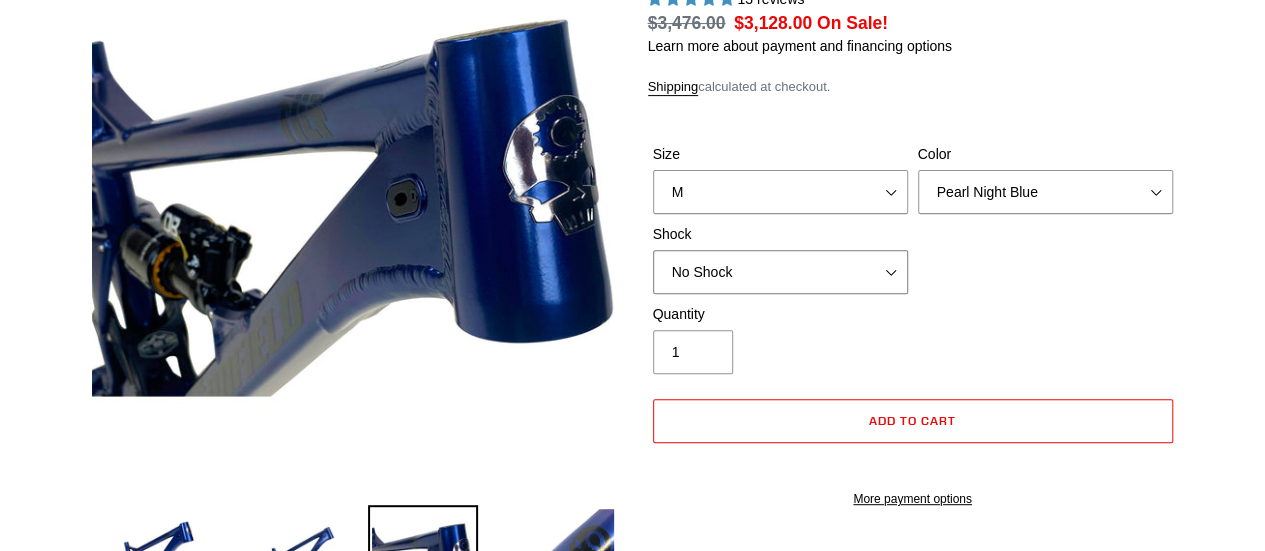click on "No Shock
Cane Creek DB Kitsuma Air
RockShox Deluxe Ultimate
Fox FLOAT X
EXT Storia Lok V3" at bounding box center [780, 272] 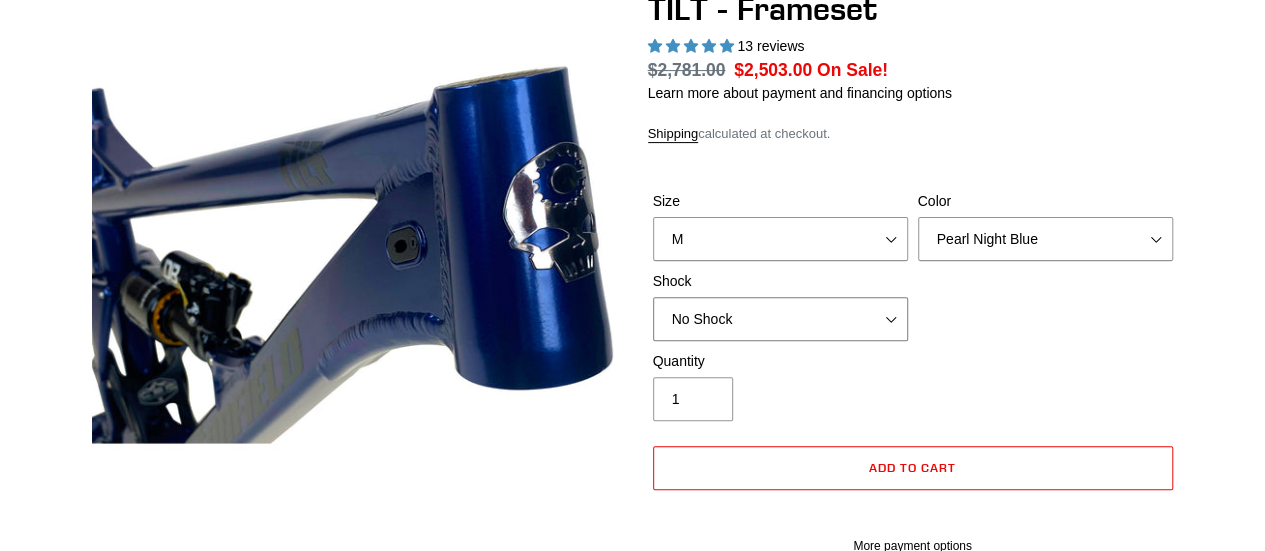 scroll, scrollTop: 229, scrollLeft: 0, axis: vertical 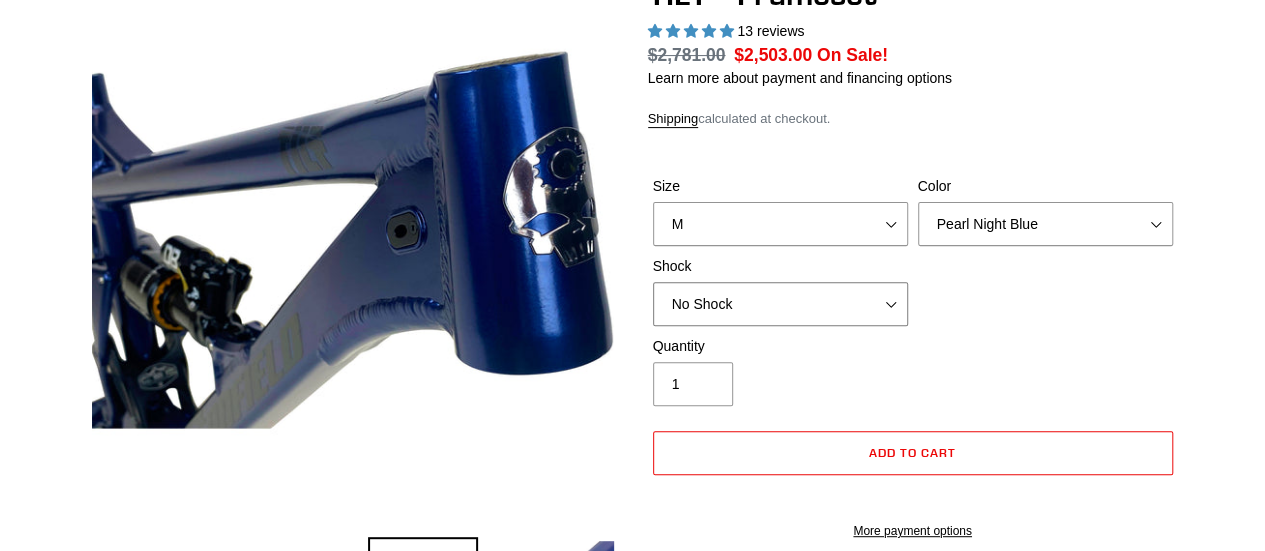click on "No Shock
Cane Creek DB Kitsuma Air
RockShox Deluxe Ultimate
Fox FLOAT X
EXT Storia Lok V3" at bounding box center [780, 304] 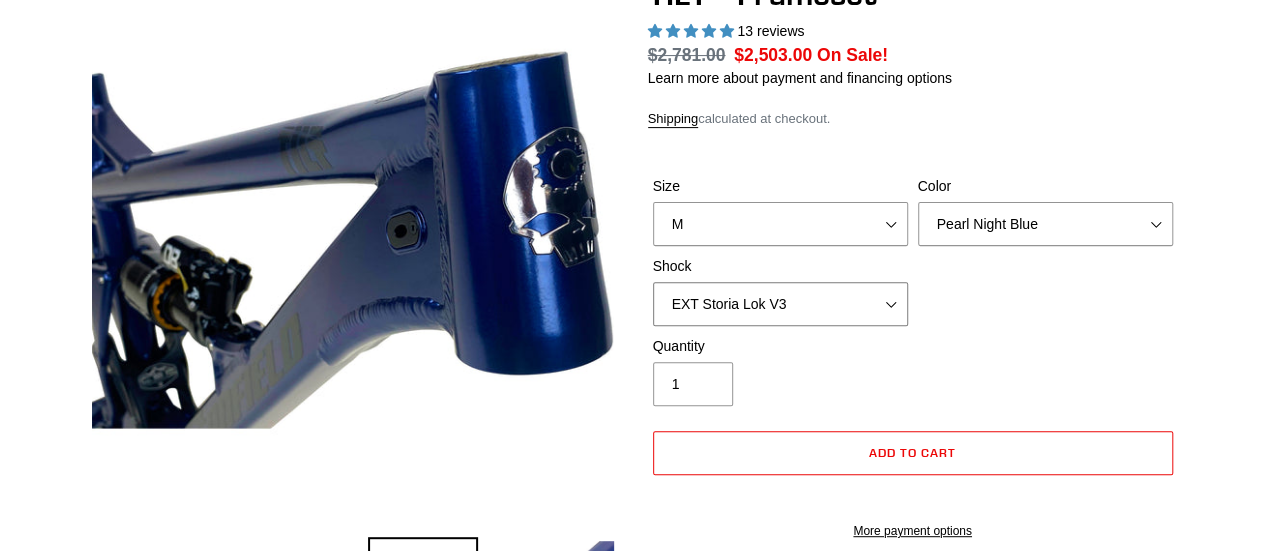 click on "No Shock
Cane Creek DB Kitsuma Air
RockShox Deluxe Ultimate
Fox FLOAT X
EXT Storia Lok V3" at bounding box center [780, 304] 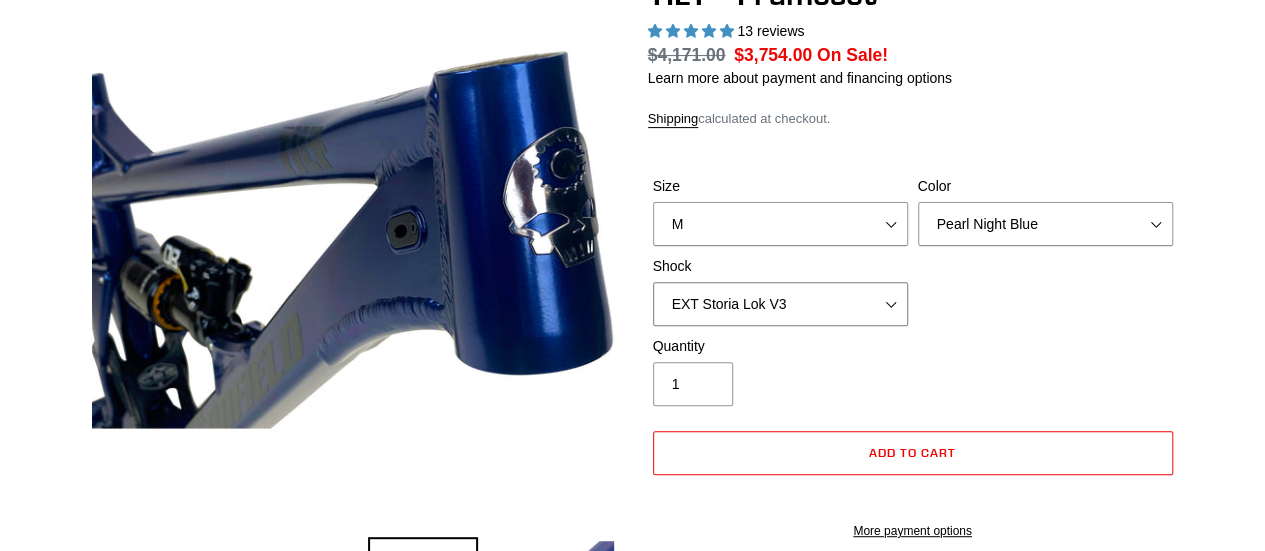 click on "No Shock
Cane Creek DB Kitsuma Air
RockShox Deluxe Ultimate
Fox FLOAT X
EXT Storia Lok V3" at bounding box center (780, 304) 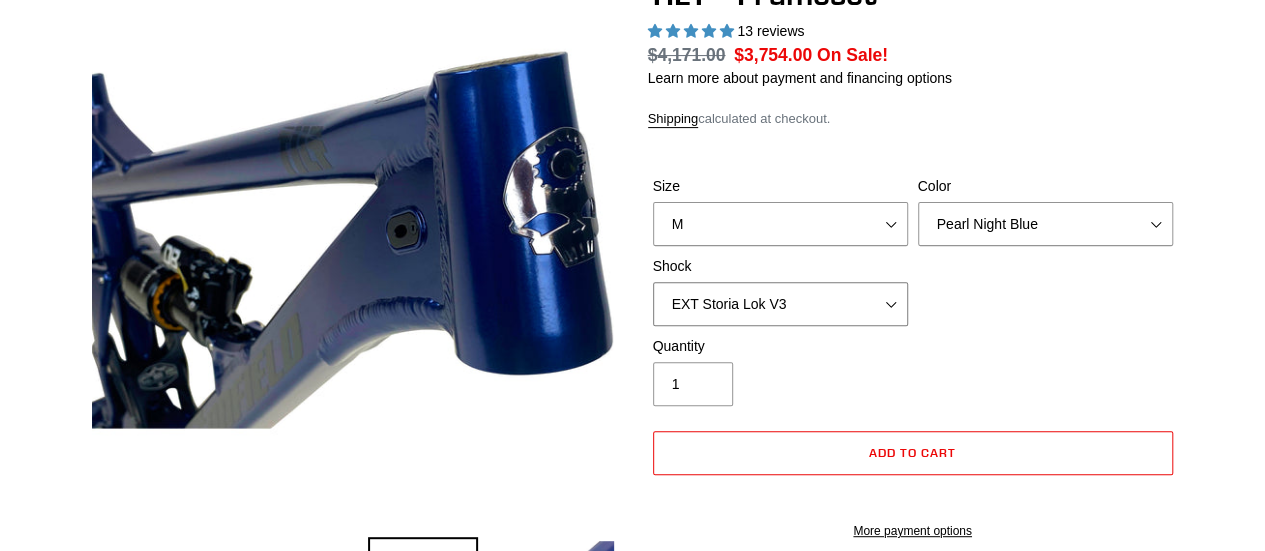 select on "Fox FLOAT X" 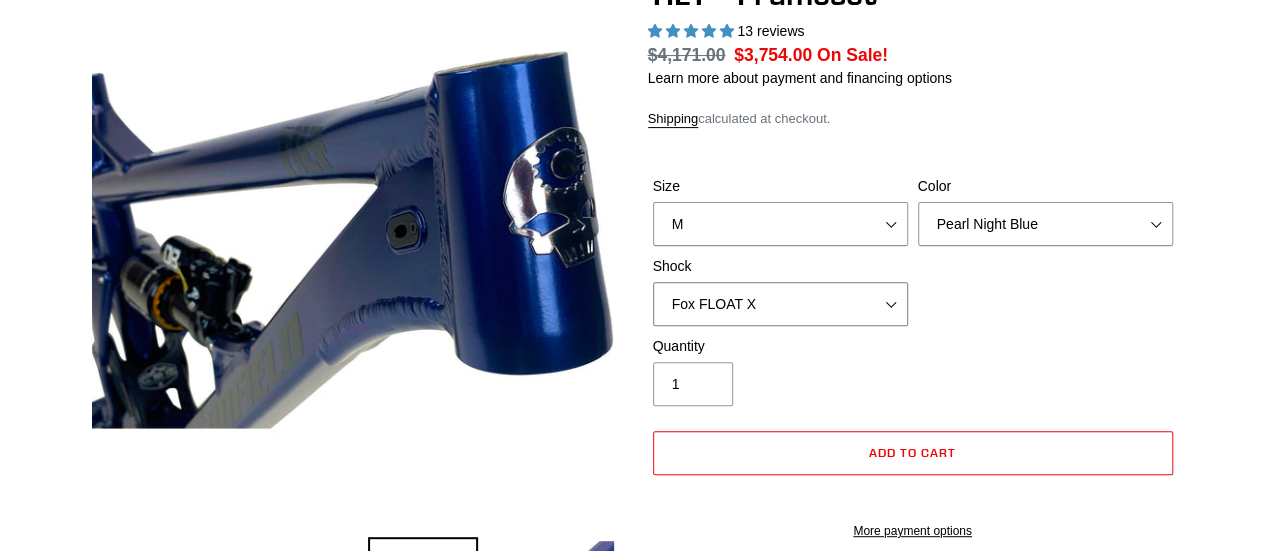 click on "No Shock
Cane Creek DB Kitsuma Air
RockShox Deluxe Ultimate
Fox FLOAT X
EXT Storia Lok V3" at bounding box center [780, 304] 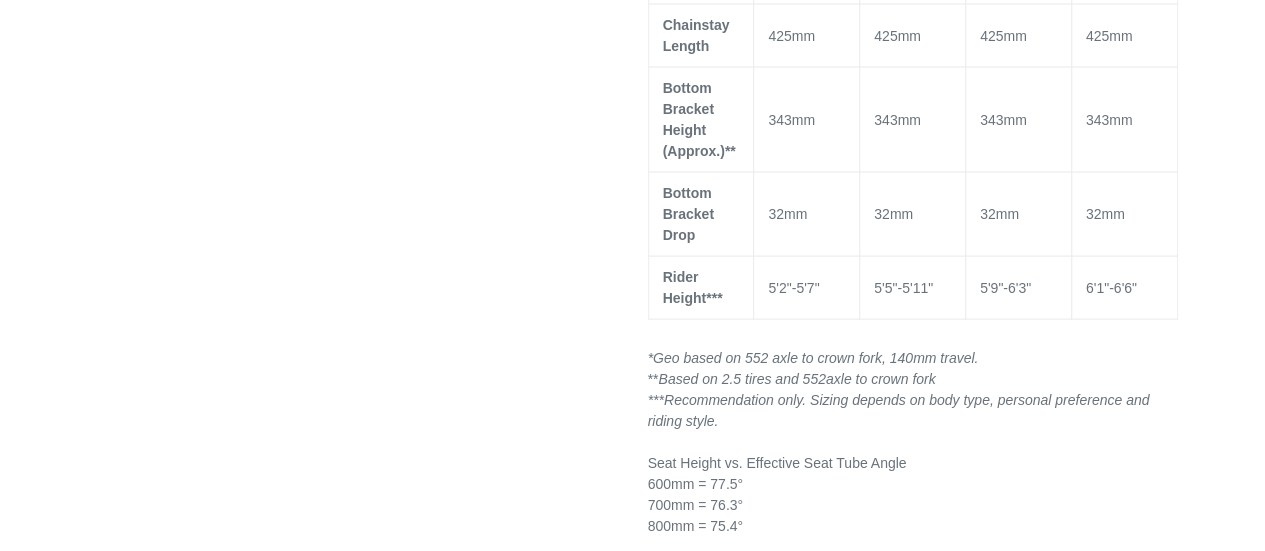 scroll, scrollTop: 1950, scrollLeft: 0, axis: vertical 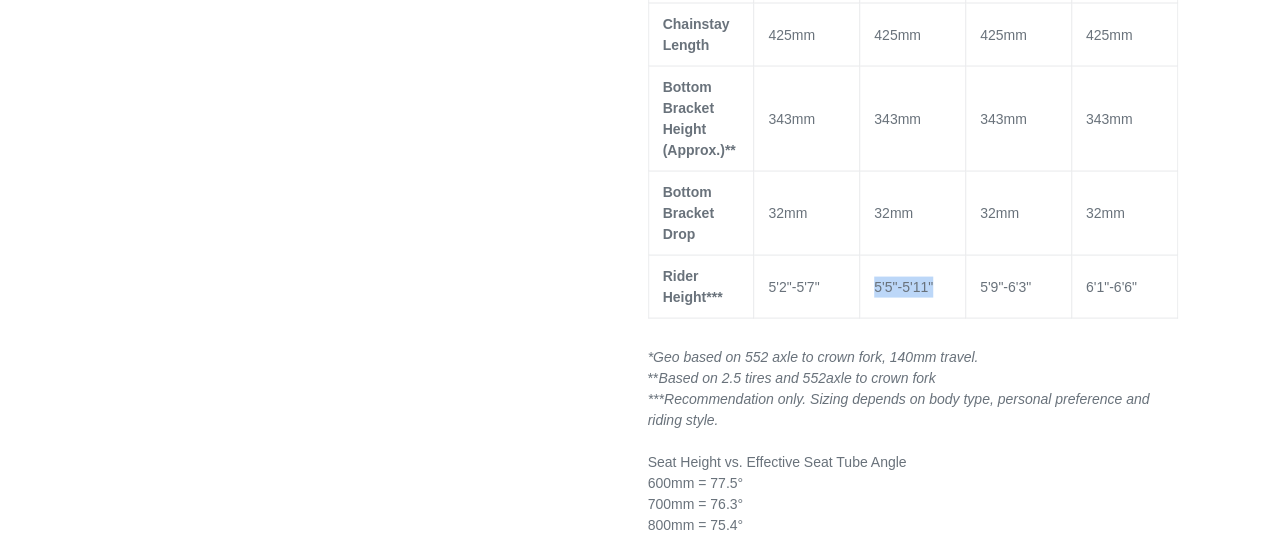 drag, startPoint x: 935, startPoint y: 279, endPoint x: 872, endPoint y: 276, distance: 63.07139 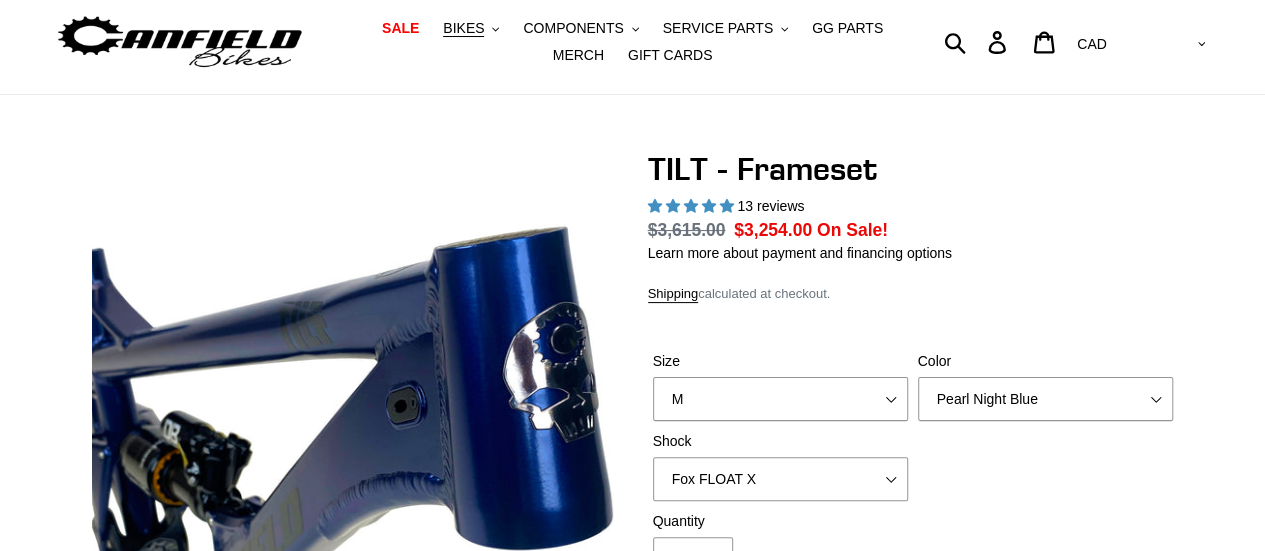 scroll, scrollTop: 0, scrollLeft: 0, axis: both 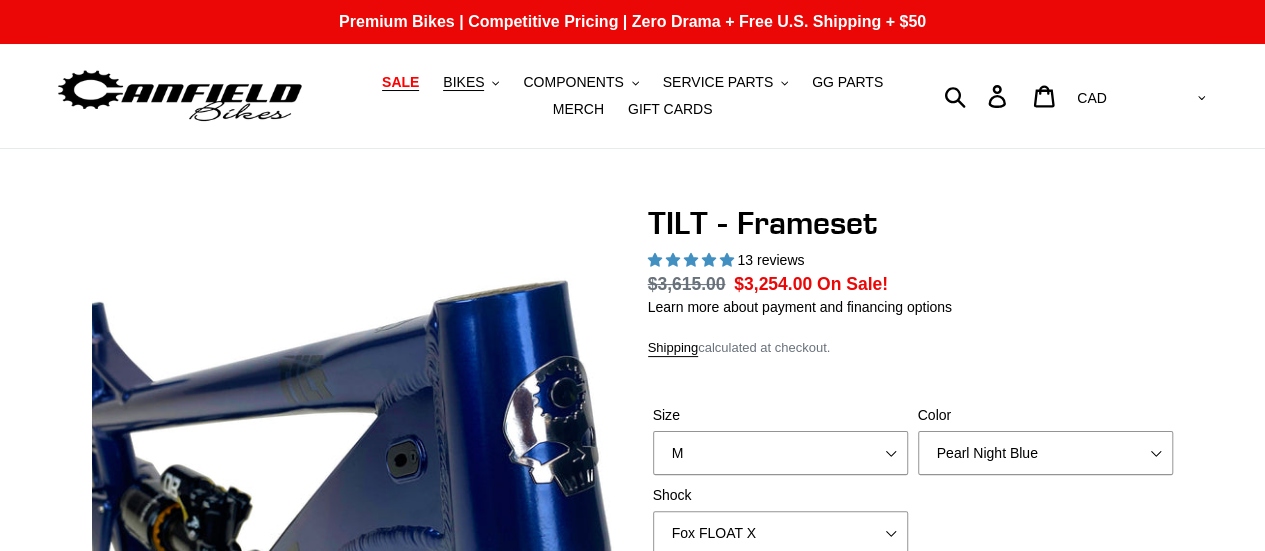 click on "SALE" at bounding box center (400, 82) 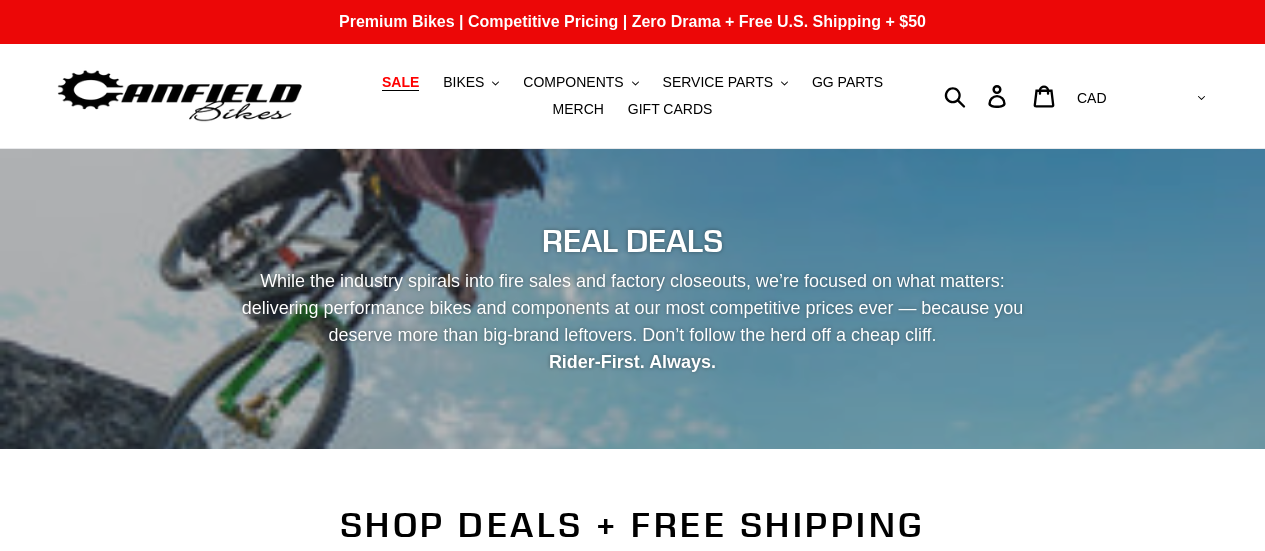 scroll, scrollTop: 0, scrollLeft: 0, axis: both 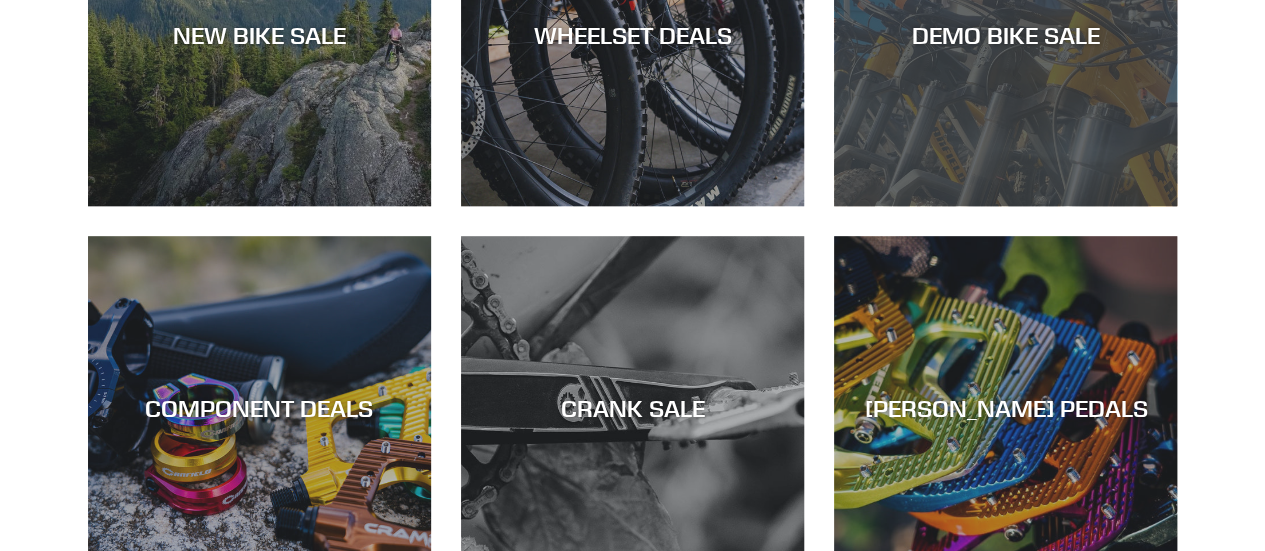 click on "DEMO BIKE SALE" at bounding box center (1005, 34) 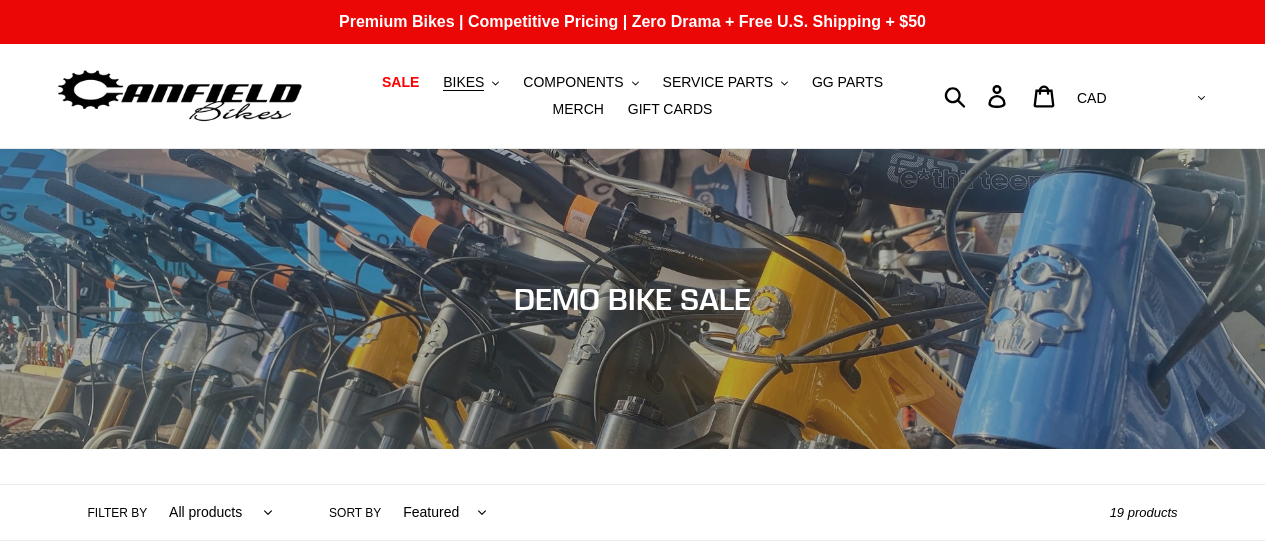 scroll, scrollTop: 0, scrollLeft: 0, axis: both 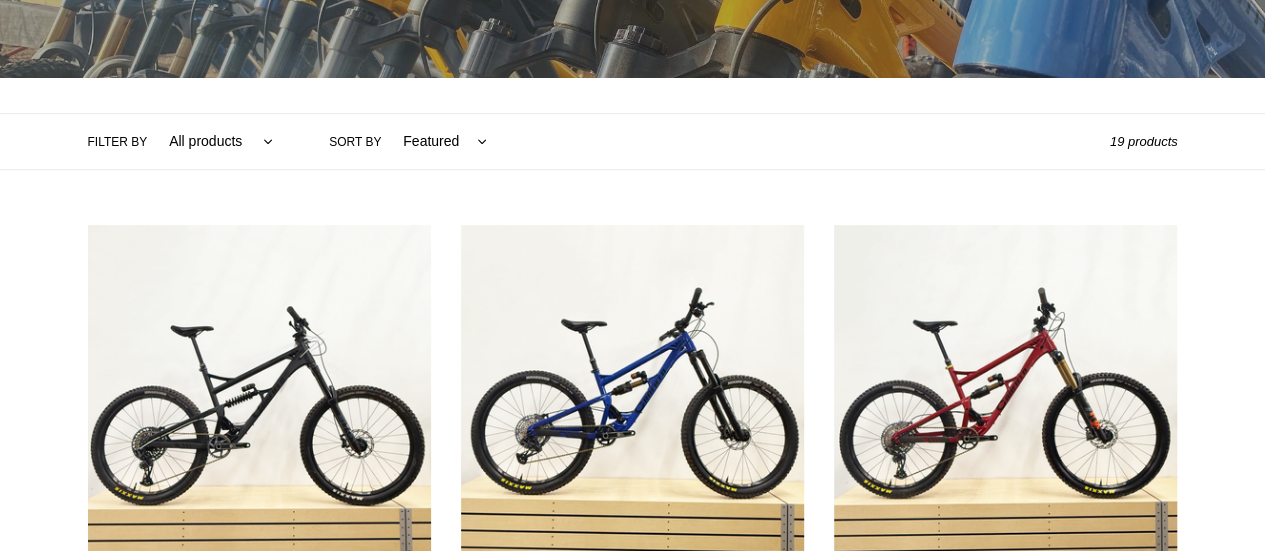 click on "All products
balance
BFCM23
DEMO BIKE
Jedi
Lithium
Nimble 9
ONE.2
Tilt
Yelli Screamy" at bounding box center [216, 141] 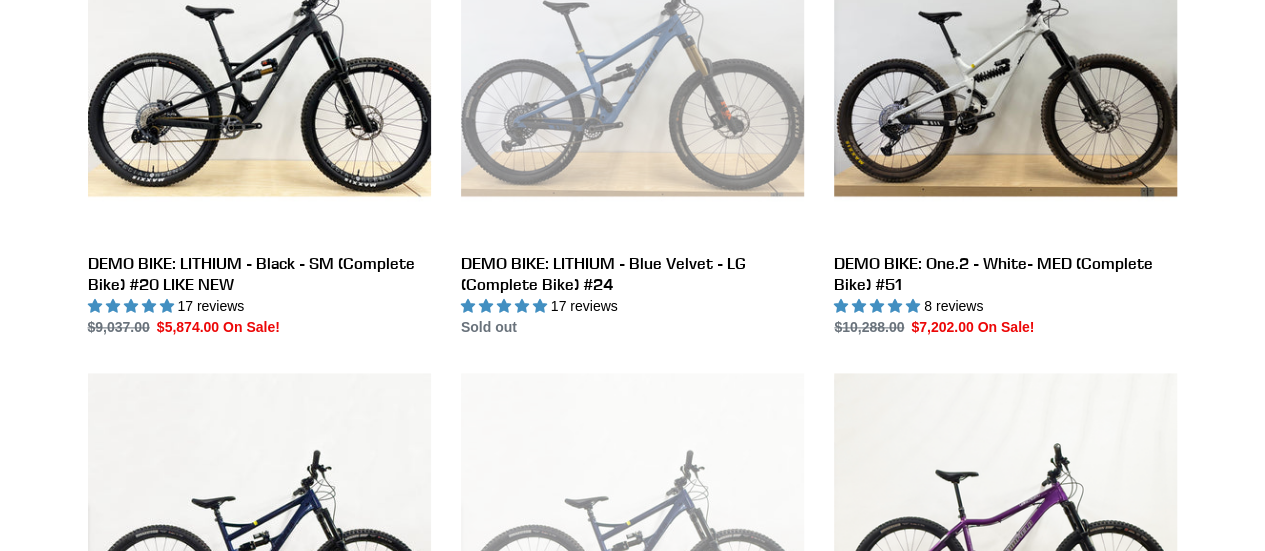 scroll, scrollTop: 1179, scrollLeft: 0, axis: vertical 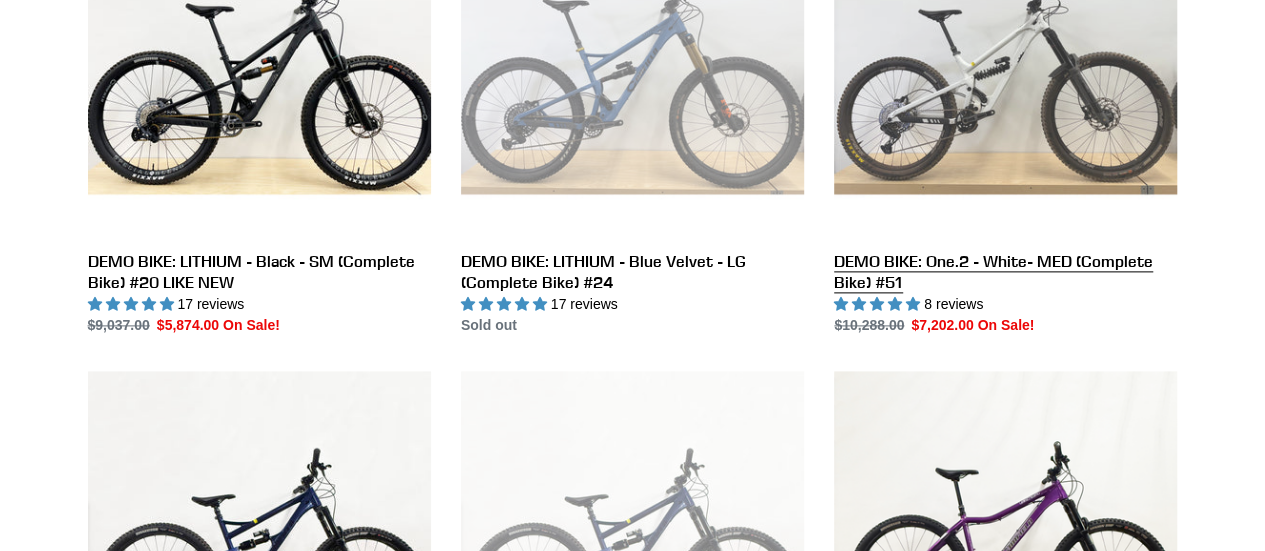 click on "DEMO BIKE: One.2 - White- MED (Complete Bike) #51" at bounding box center [1005, 115] 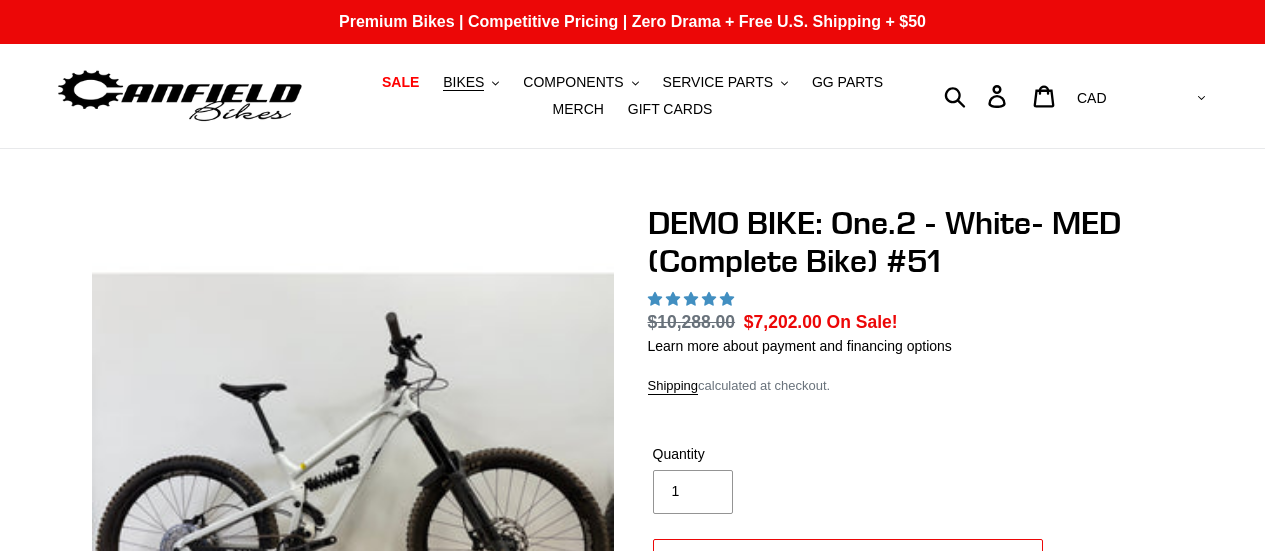 scroll, scrollTop: 0, scrollLeft: 0, axis: both 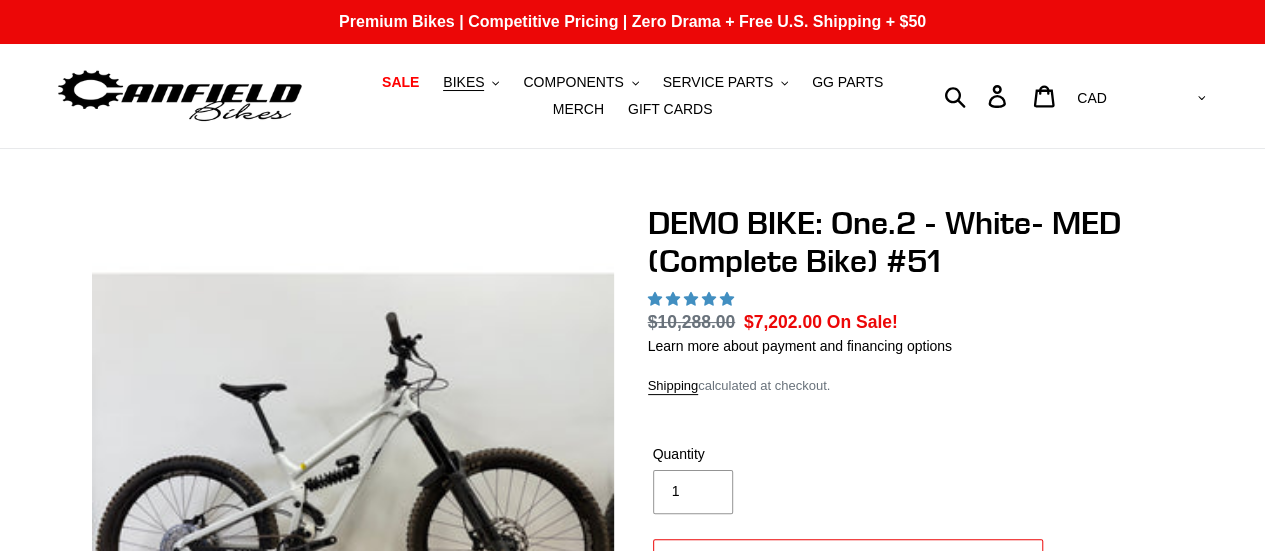 select on "highest-rating" 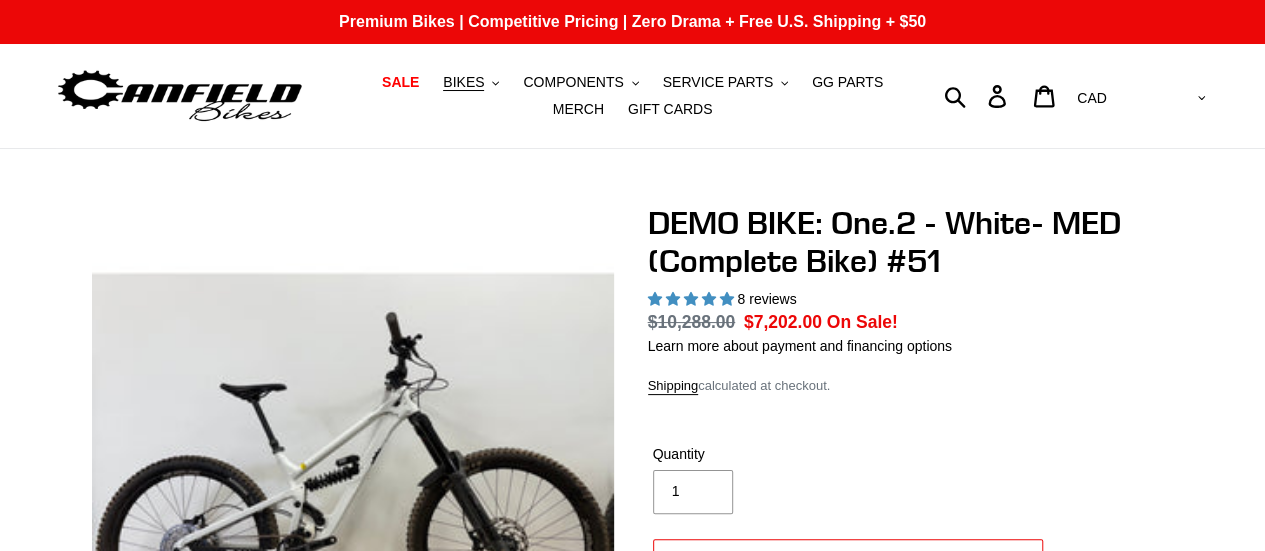 scroll, scrollTop: 0, scrollLeft: 0, axis: both 